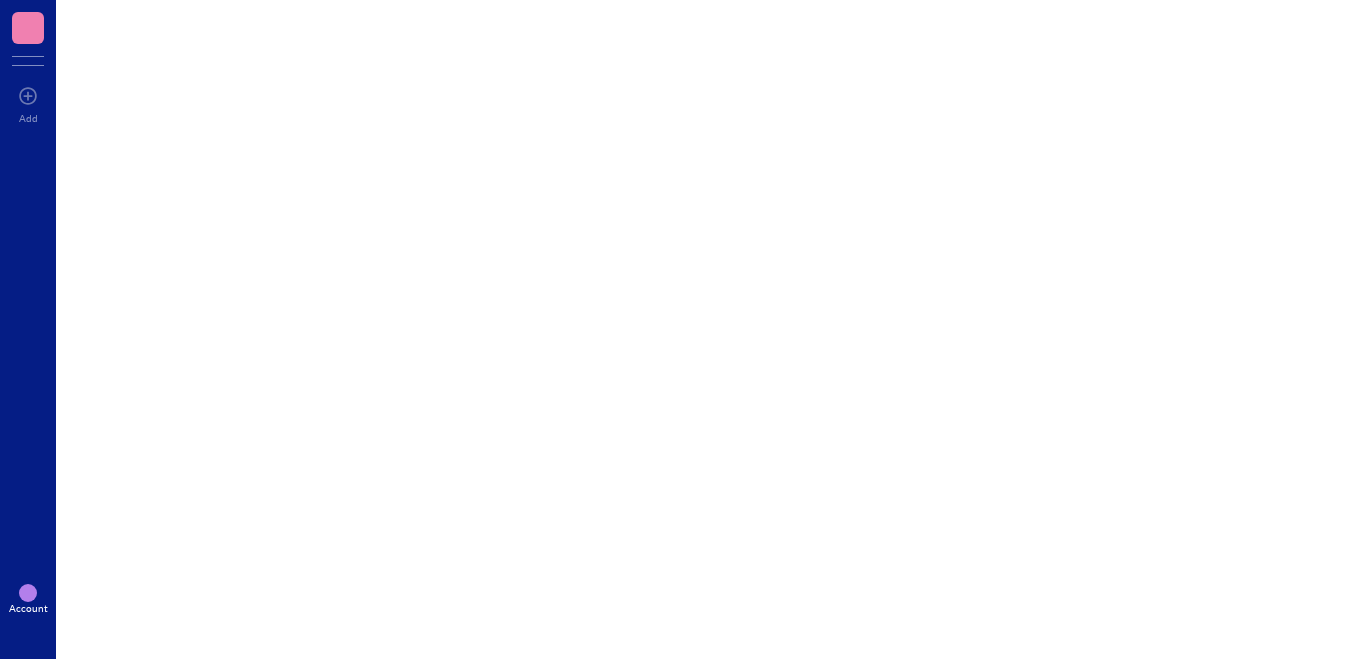scroll, scrollTop: 0, scrollLeft: 0, axis: both 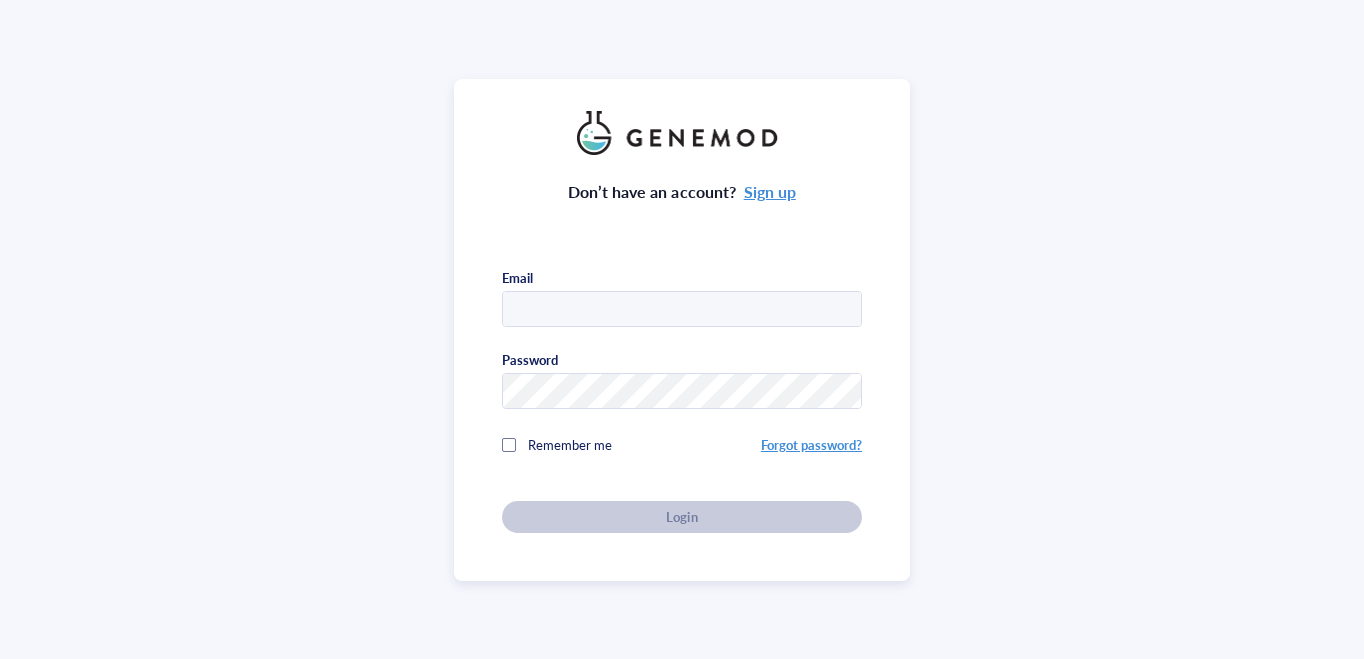 type on "[EMAIL]" 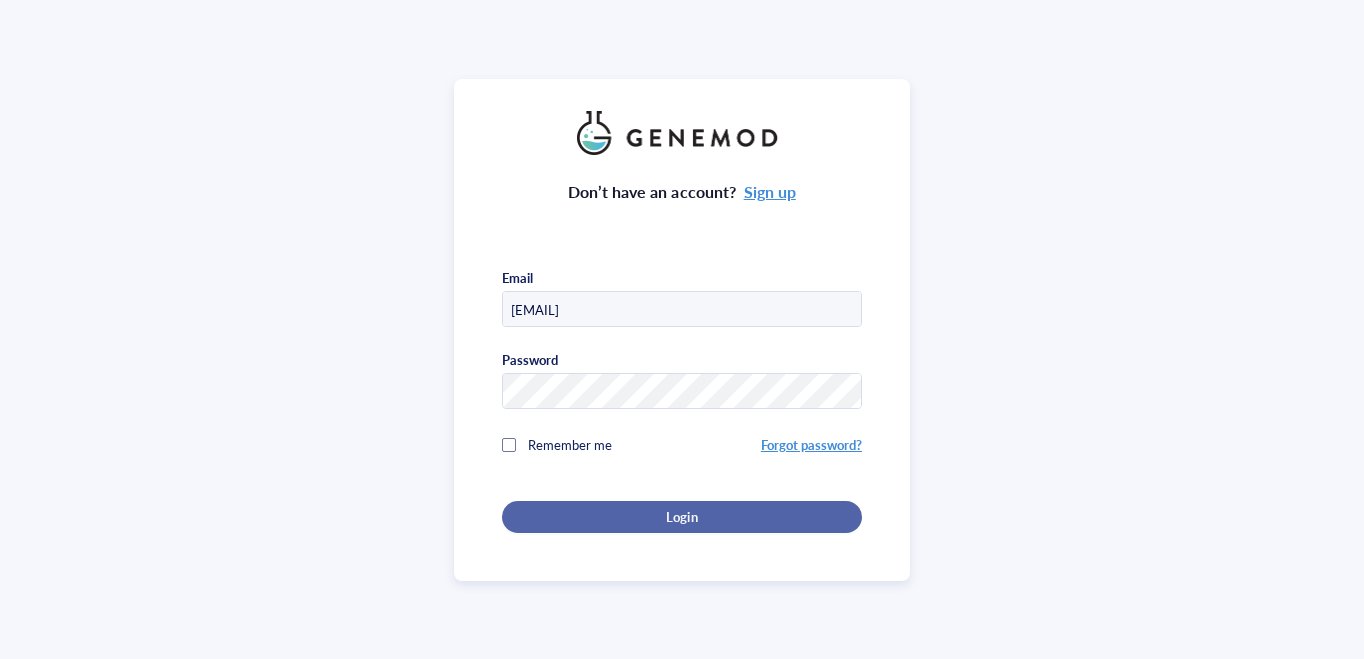 click on "Login" at bounding box center [681, 517] 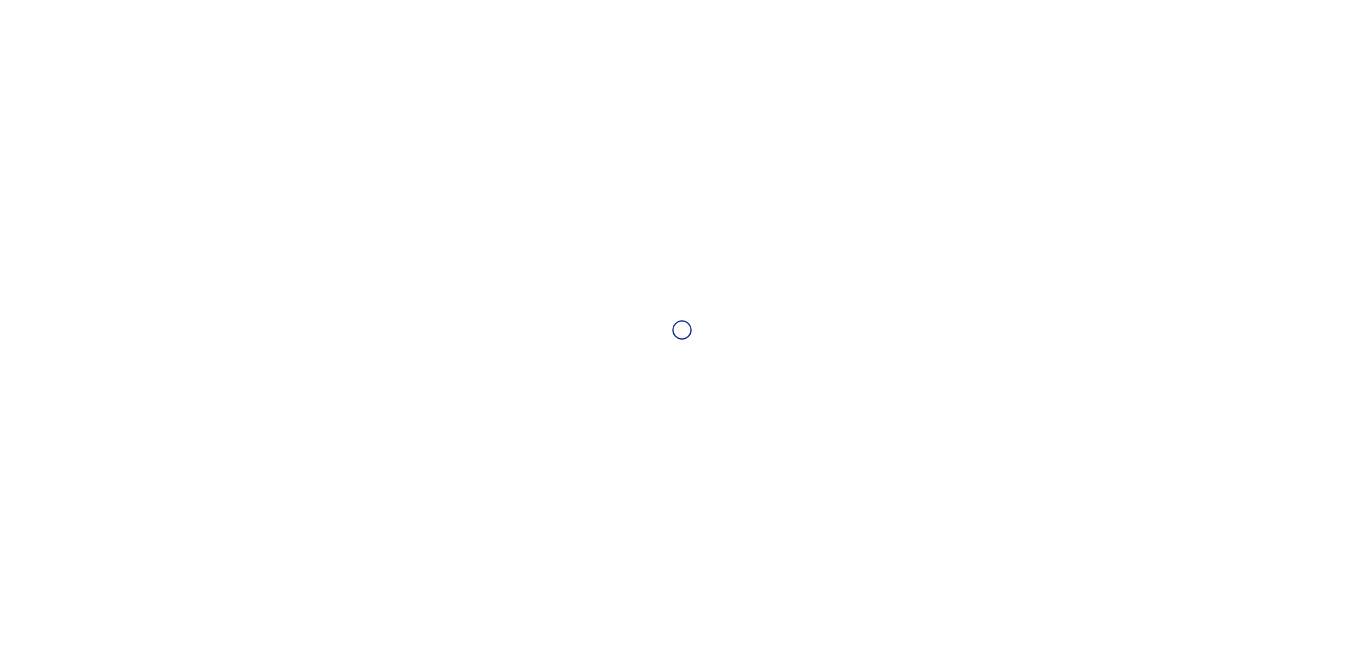 scroll, scrollTop: 0, scrollLeft: 0, axis: both 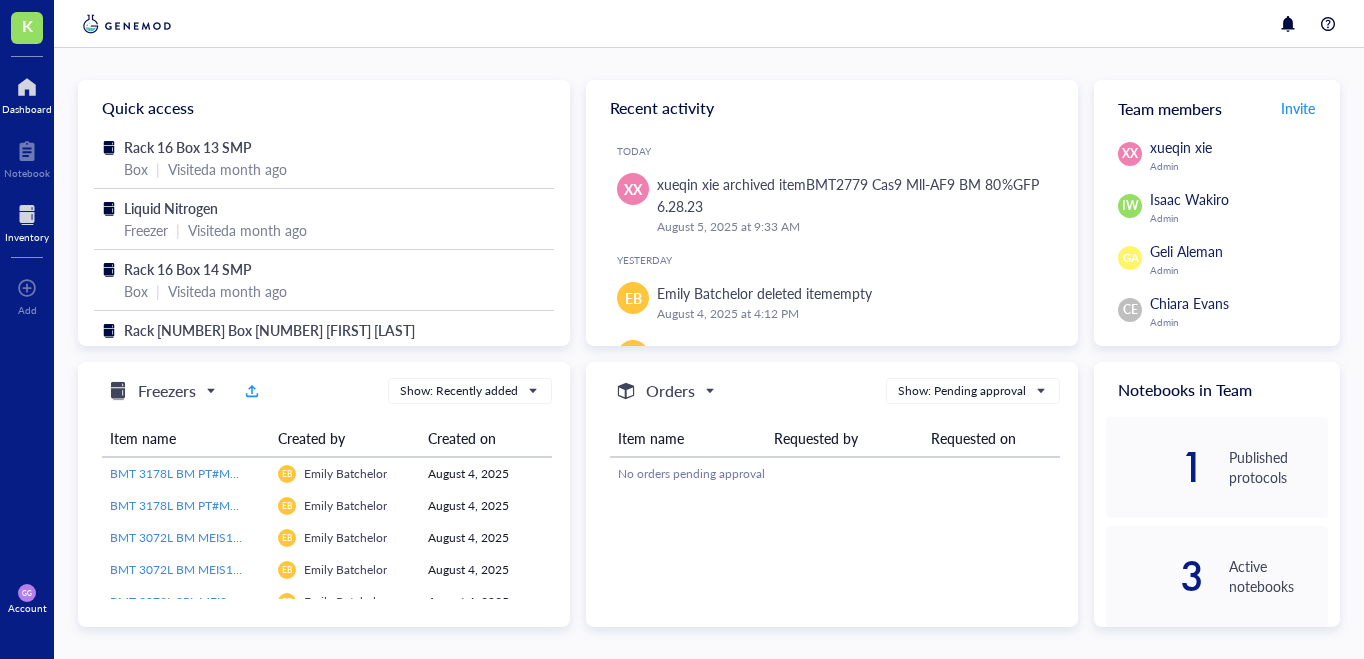 click on "Inventory" at bounding box center [27, 237] 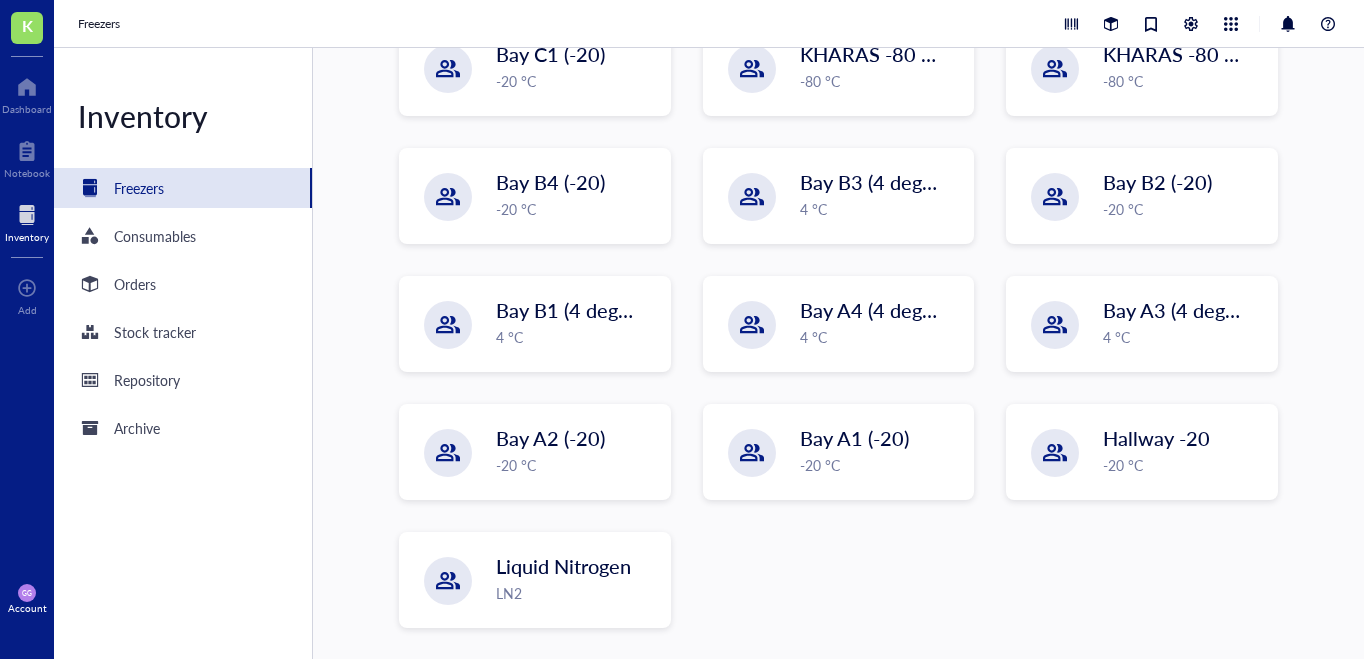 scroll, scrollTop: 461, scrollLeft: 0, axis: vertical 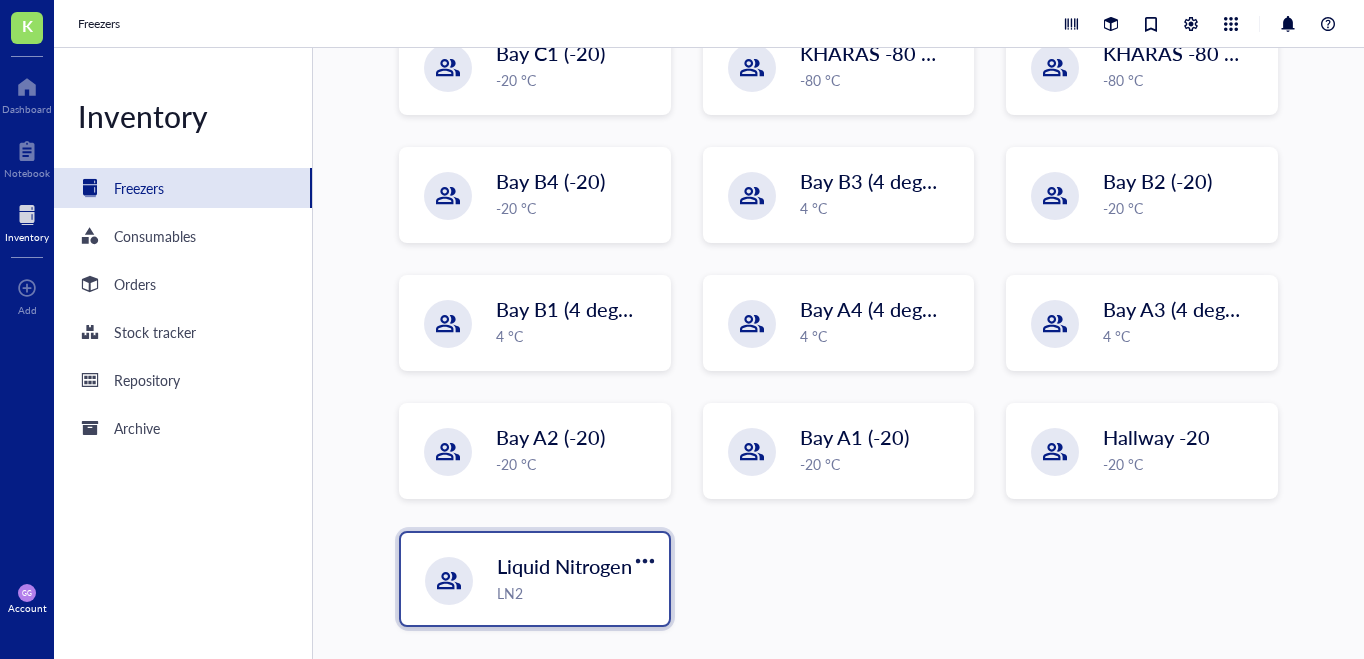 click on "Liquid Nitrogen" at bounding box center [564, 566] 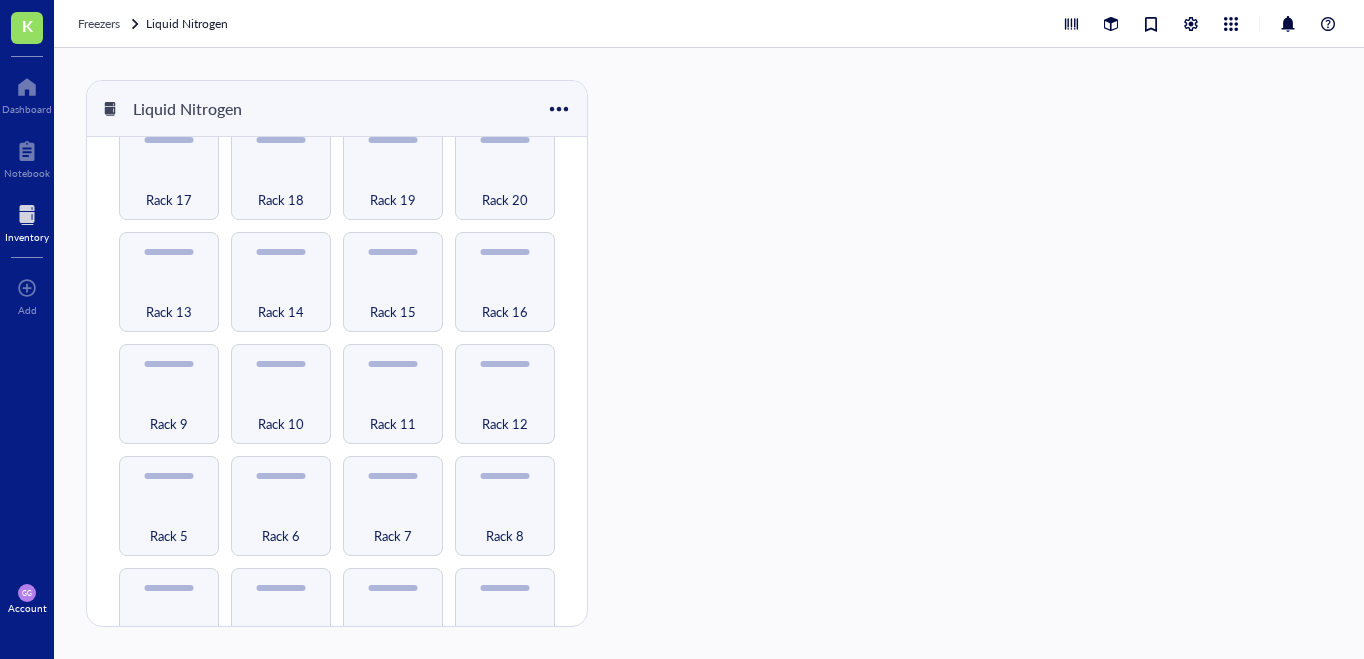 scroll, scrollTop: 254, scrollLeft: 0, axis: vertical 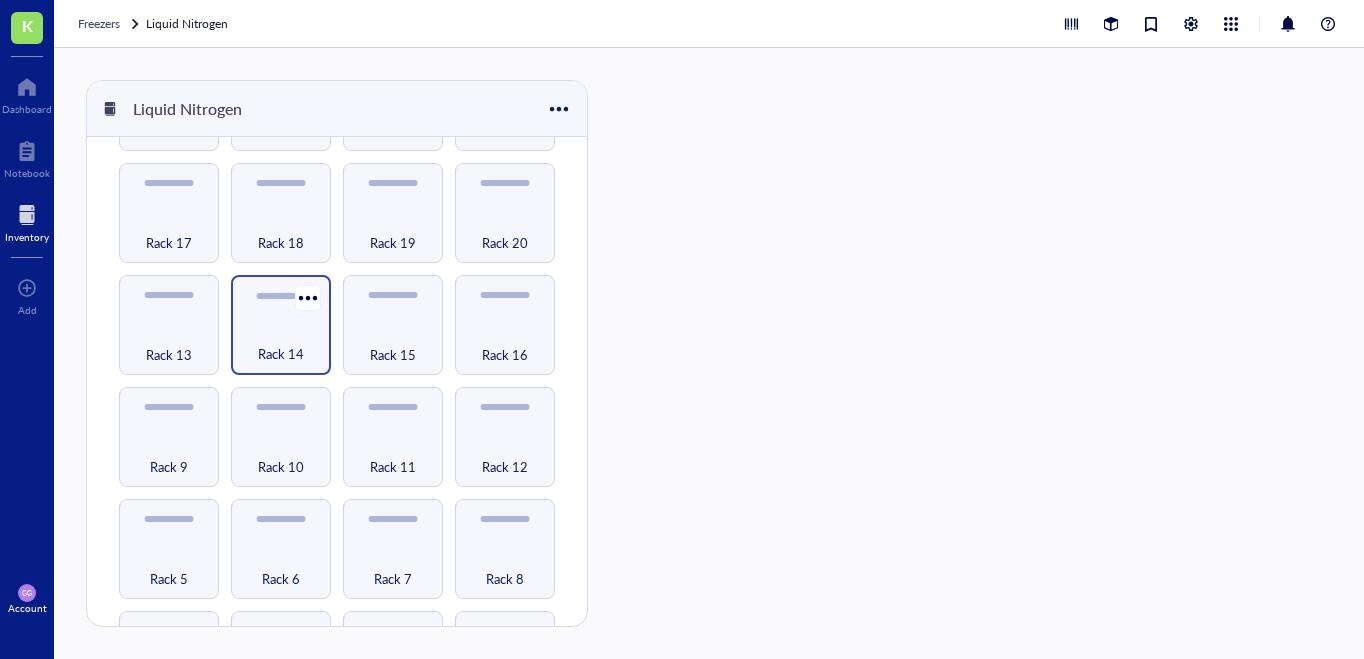 click on "Rack 14" at bounding box center (281, 343) 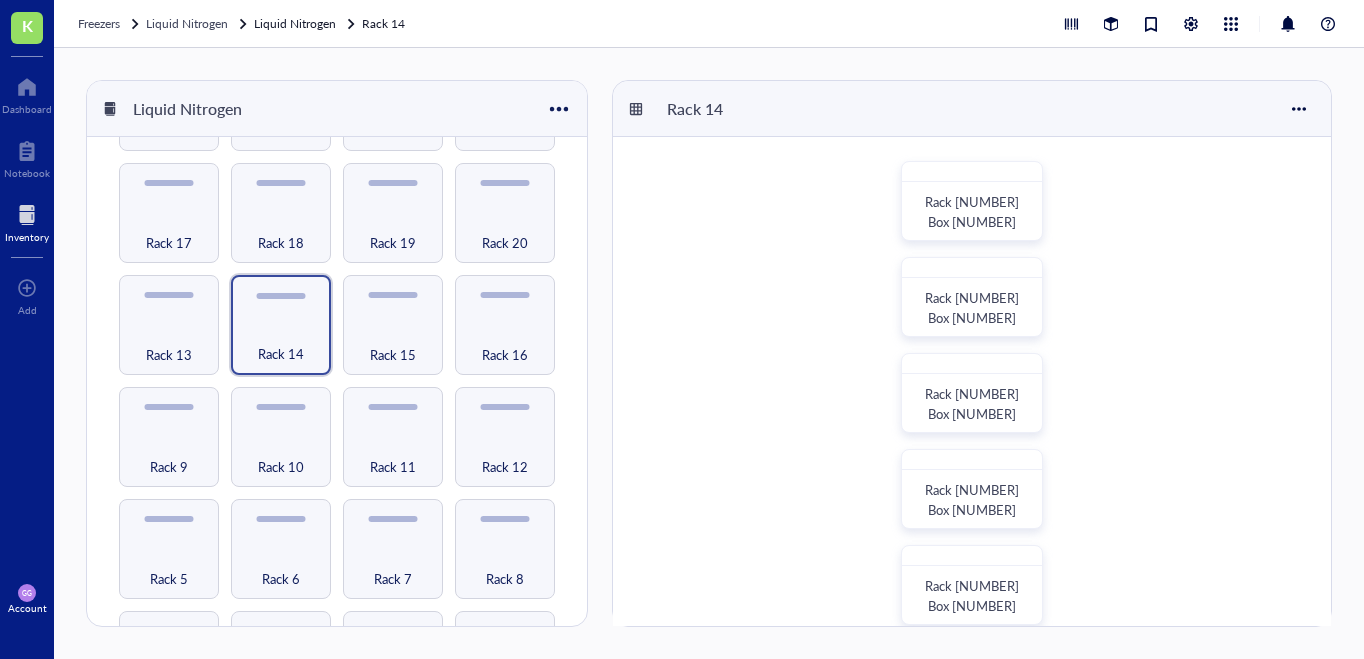 scroll, scrollTop: 887, scrollLeft: 0, axis: vertical 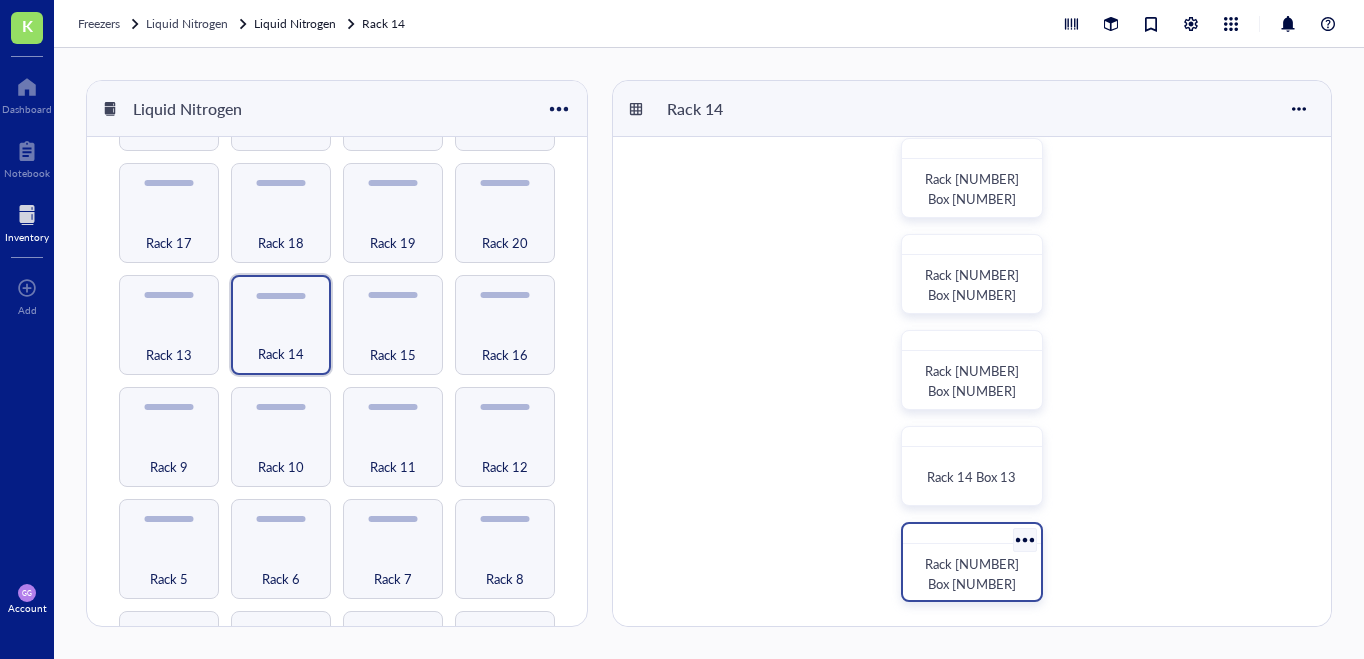 click on "Rack [NUMBER] Box [NUMBER]" at bounding box center (972, 574) 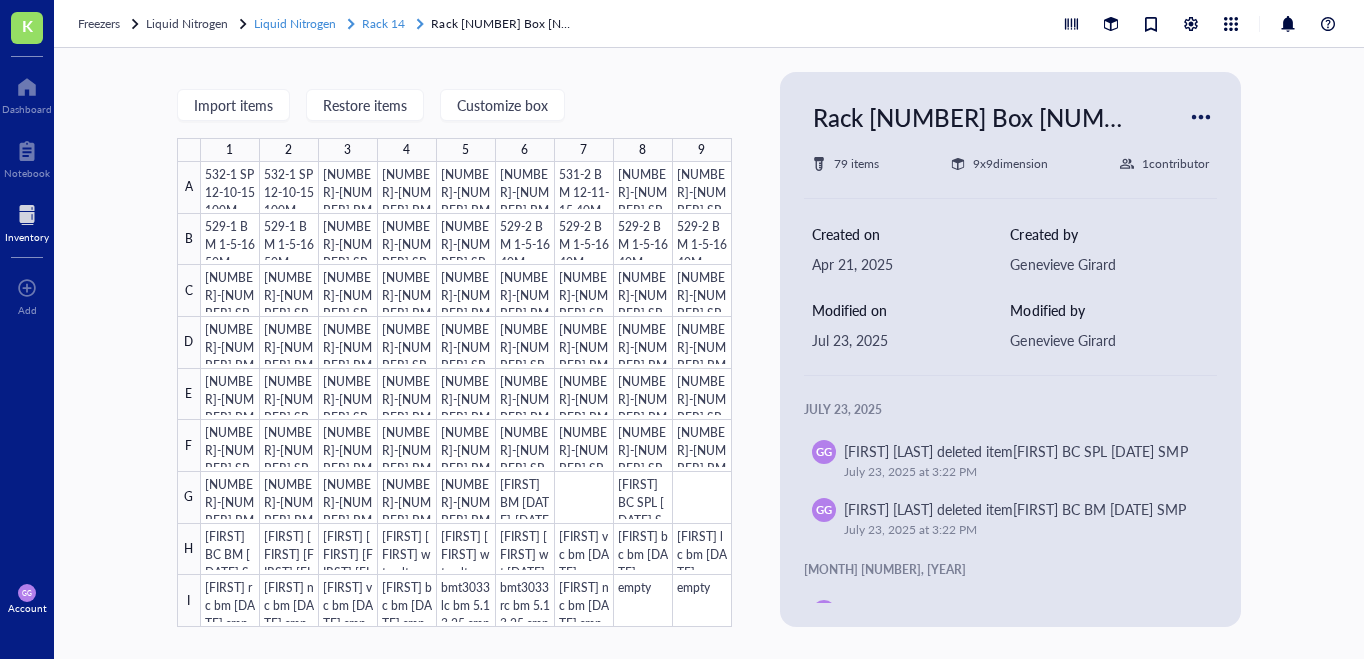 click on "Liquid Nitrogen" at bounding box center [295, 23] 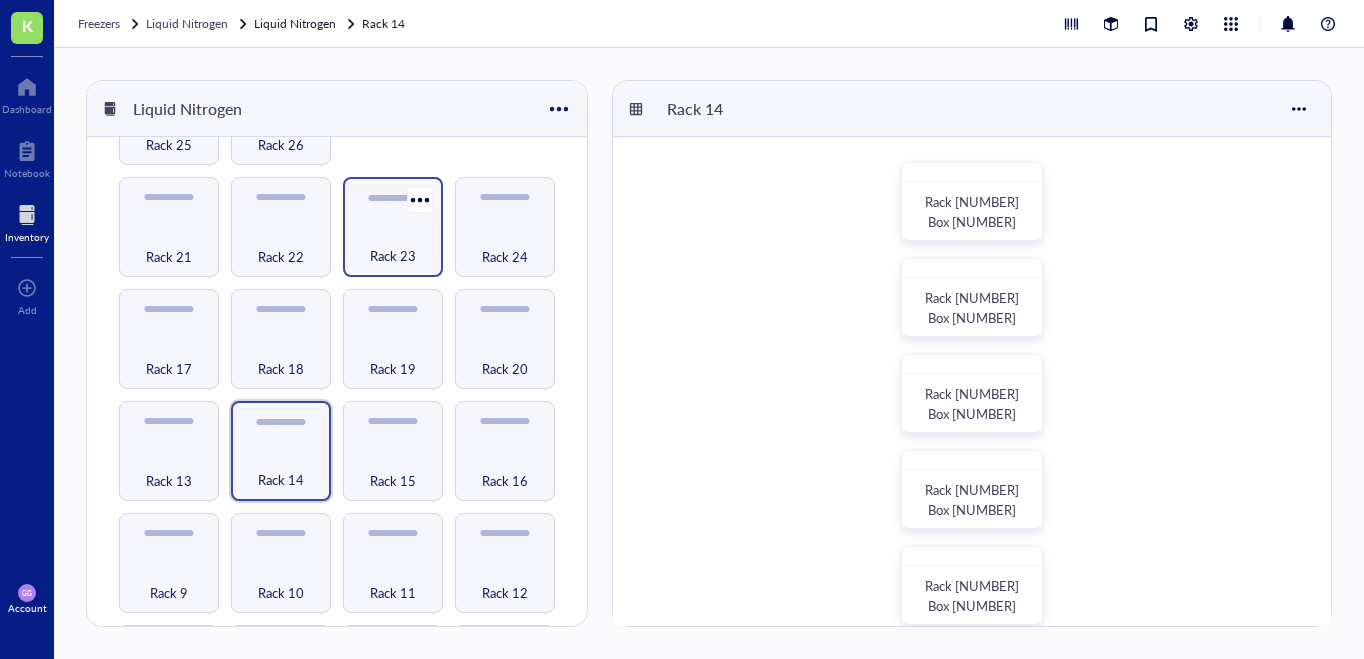 scroll, scrollTop: 131, scrollLeft: 0, axis: vertical 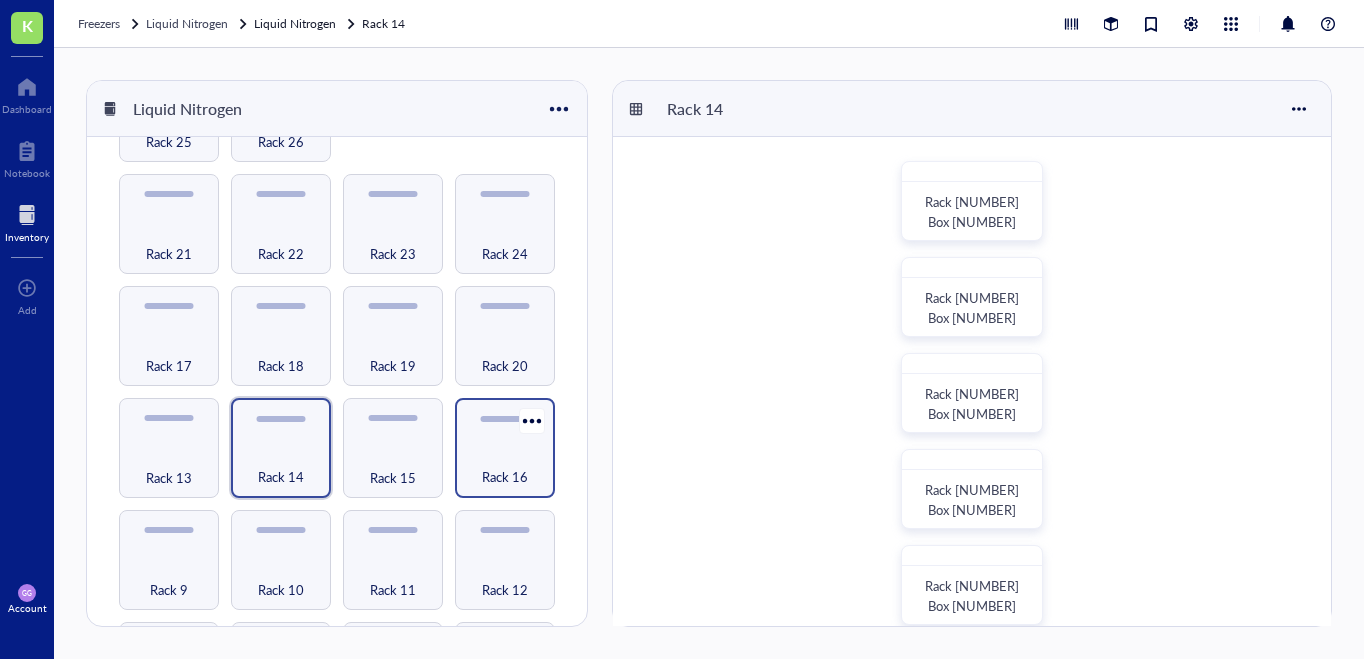 click on "Rack 16" at bounding box center [505, 448] 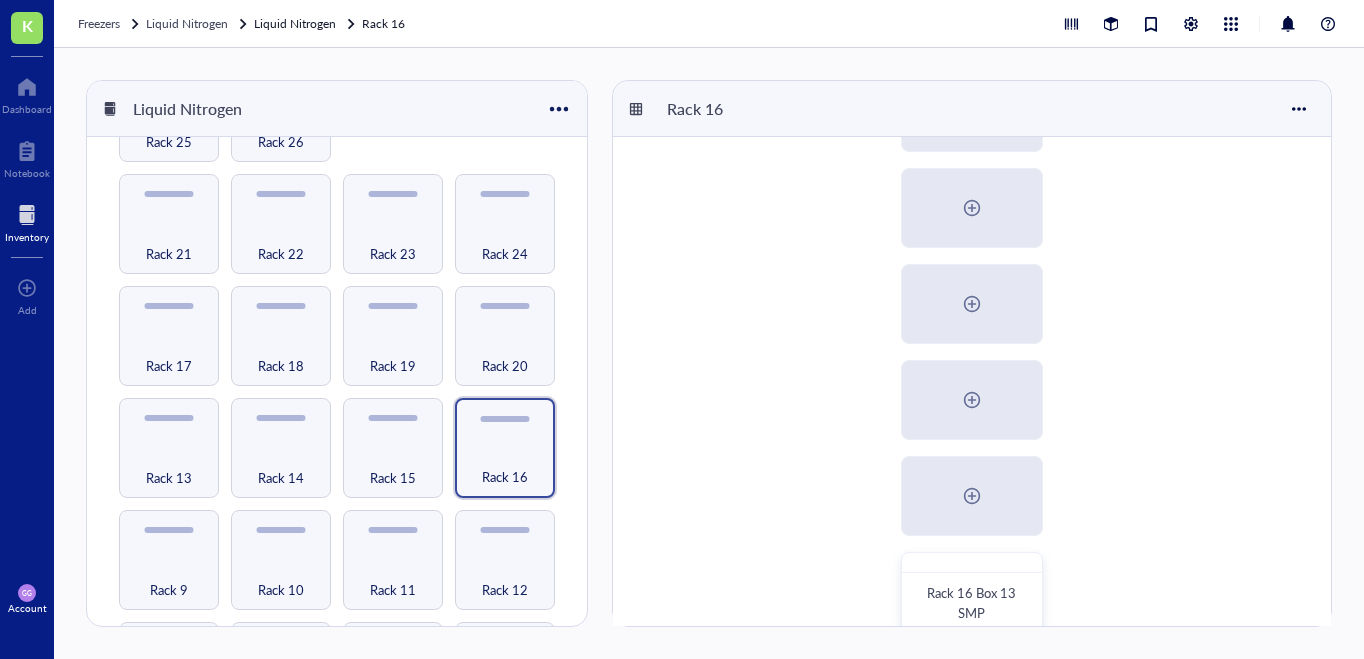 scroll, scrollTop: 887, scrollLeft: 0, axis: vertical 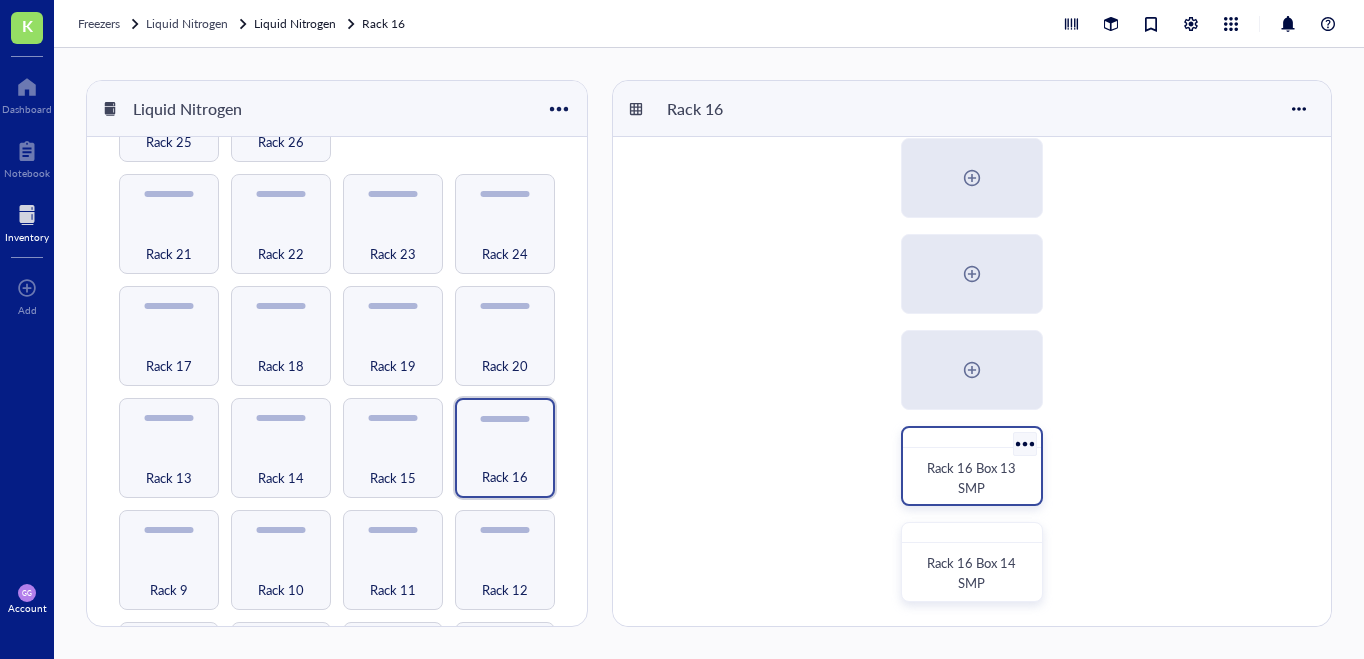 click on "Rack 16 Box 13 SMP" at bounding box center (972, 478) 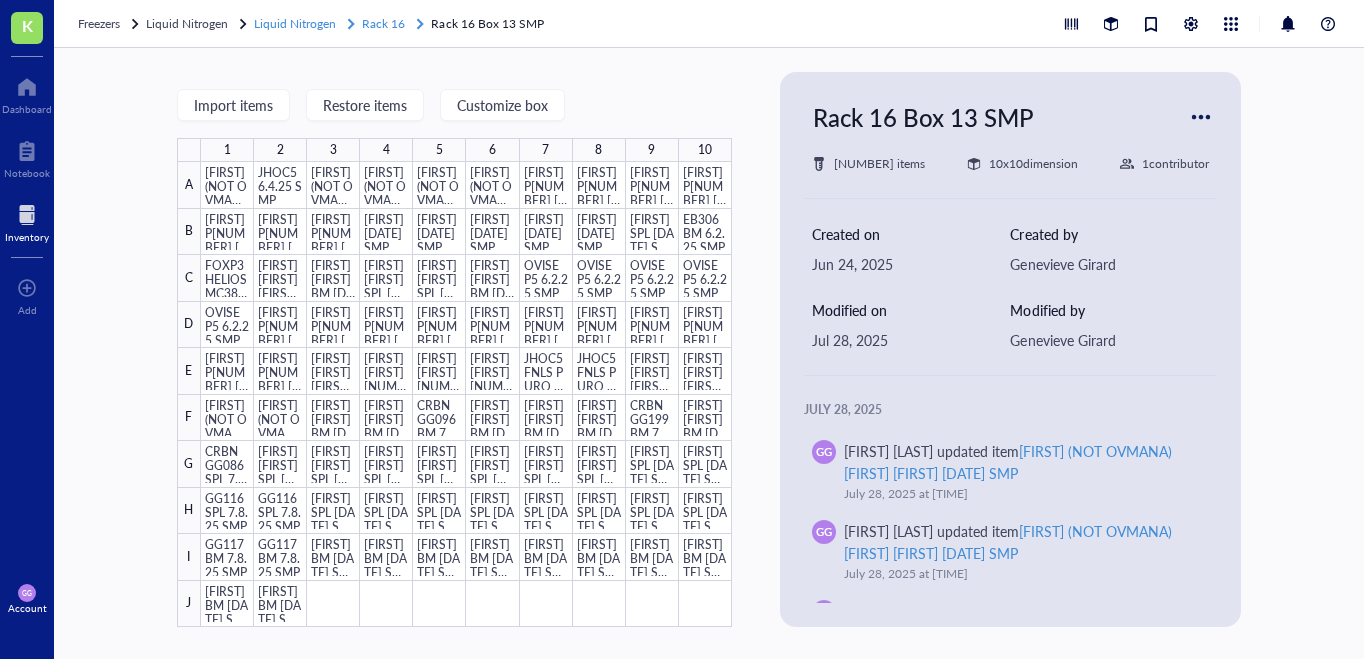 click on "Rack 16" at bounding box center [383, 23] 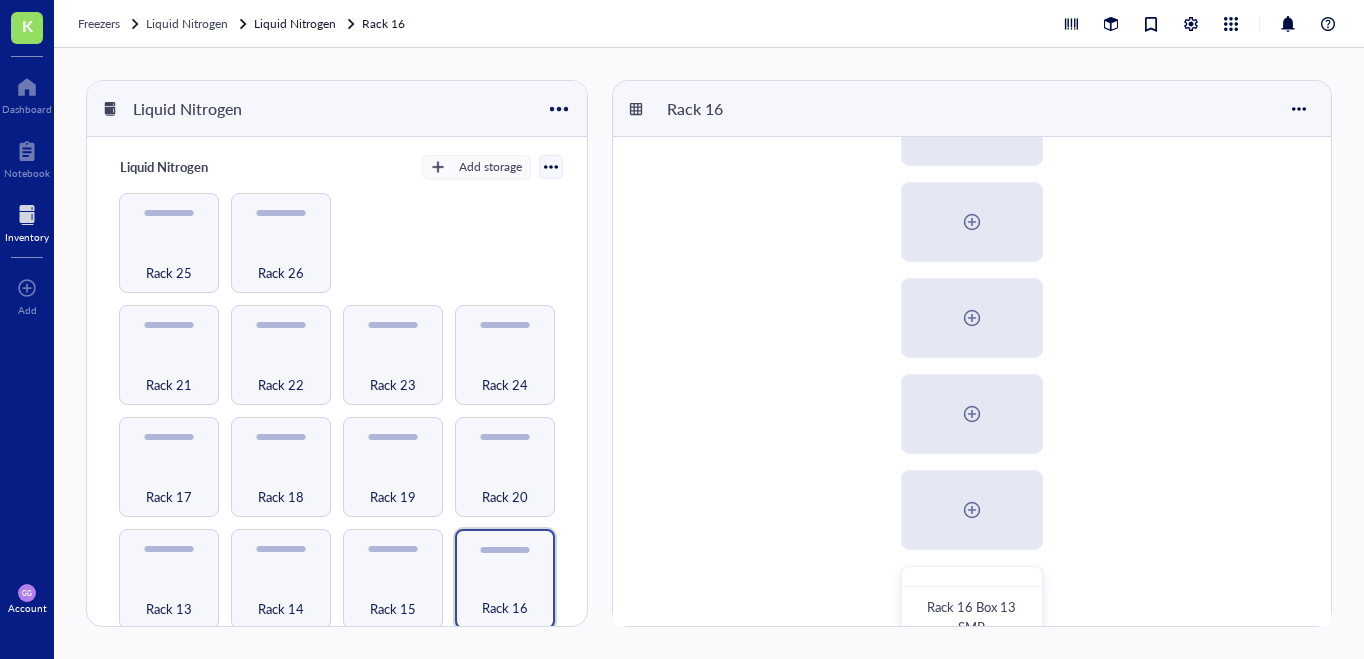 scroll, scrollTop: 887, scrollLeft: 0, axis: vertical 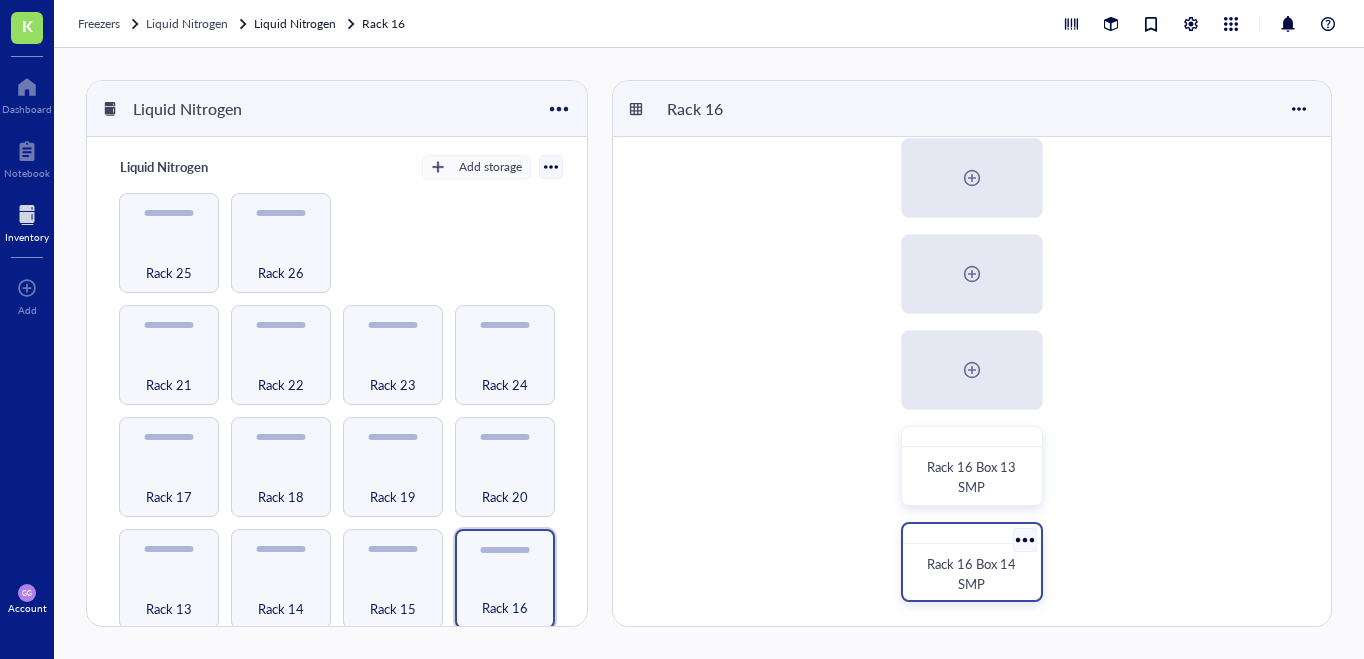 click on "Rack 16 Box 14 SMP" at bounding box center (972, 574) 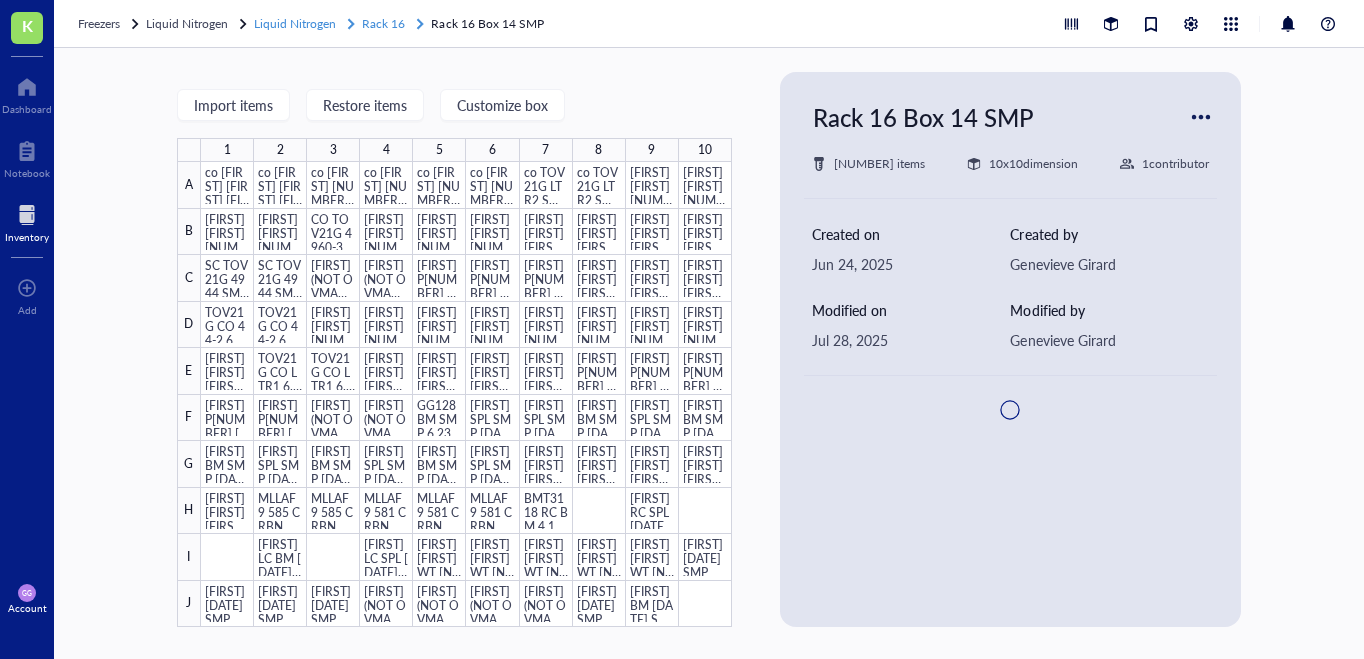 click on "Rack 16" at bounding box center [383, 23] 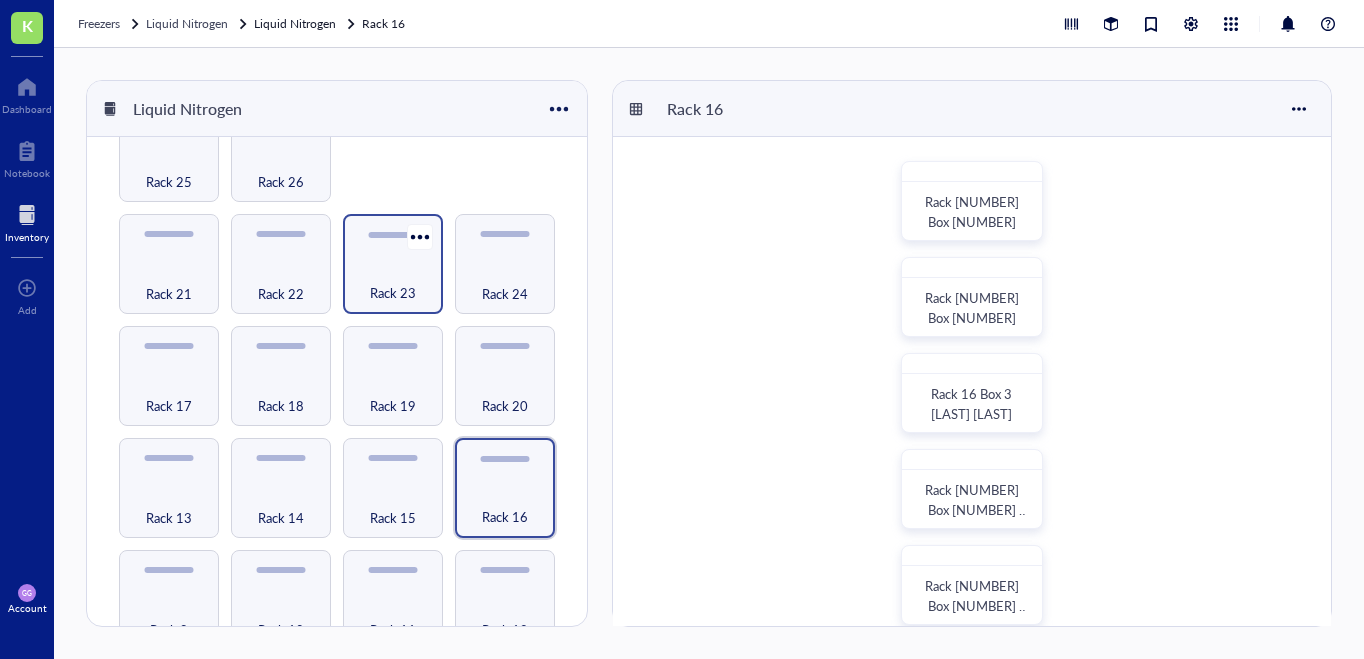 scroll, scrollTop: 125, scrollLeft: 0, axis: vertical 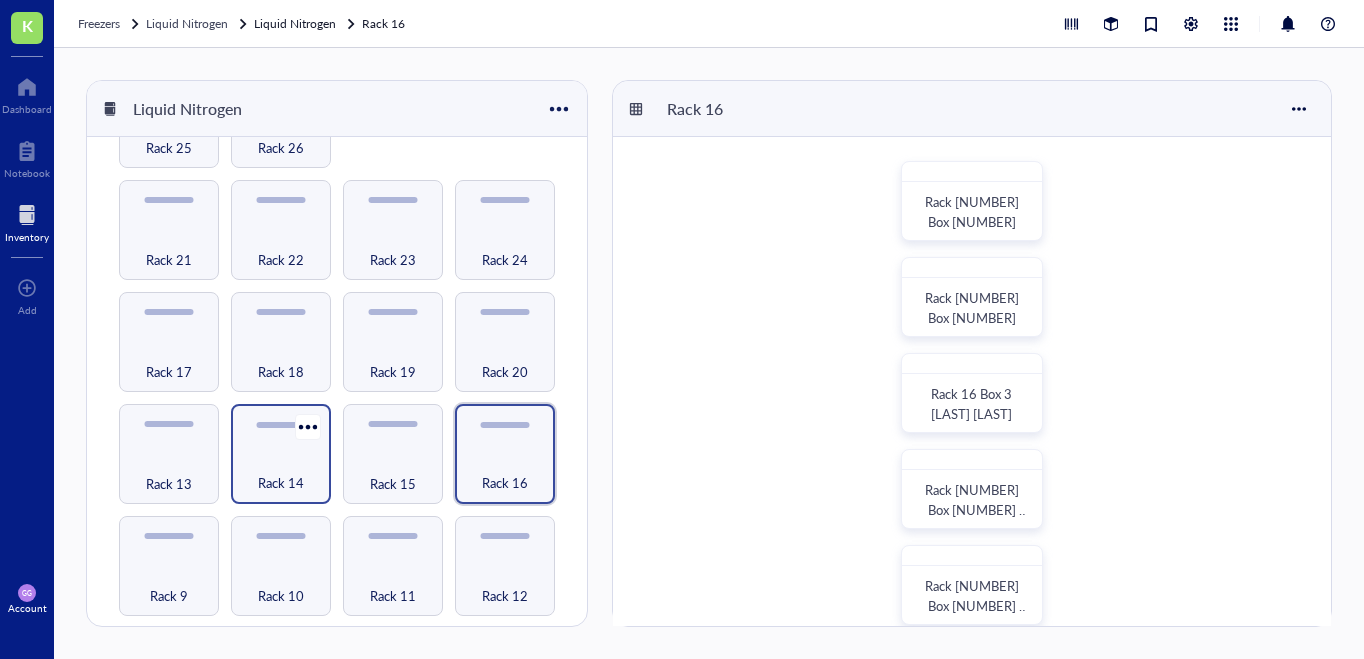 click on "Rack 14" at bounding box center [281, 472] 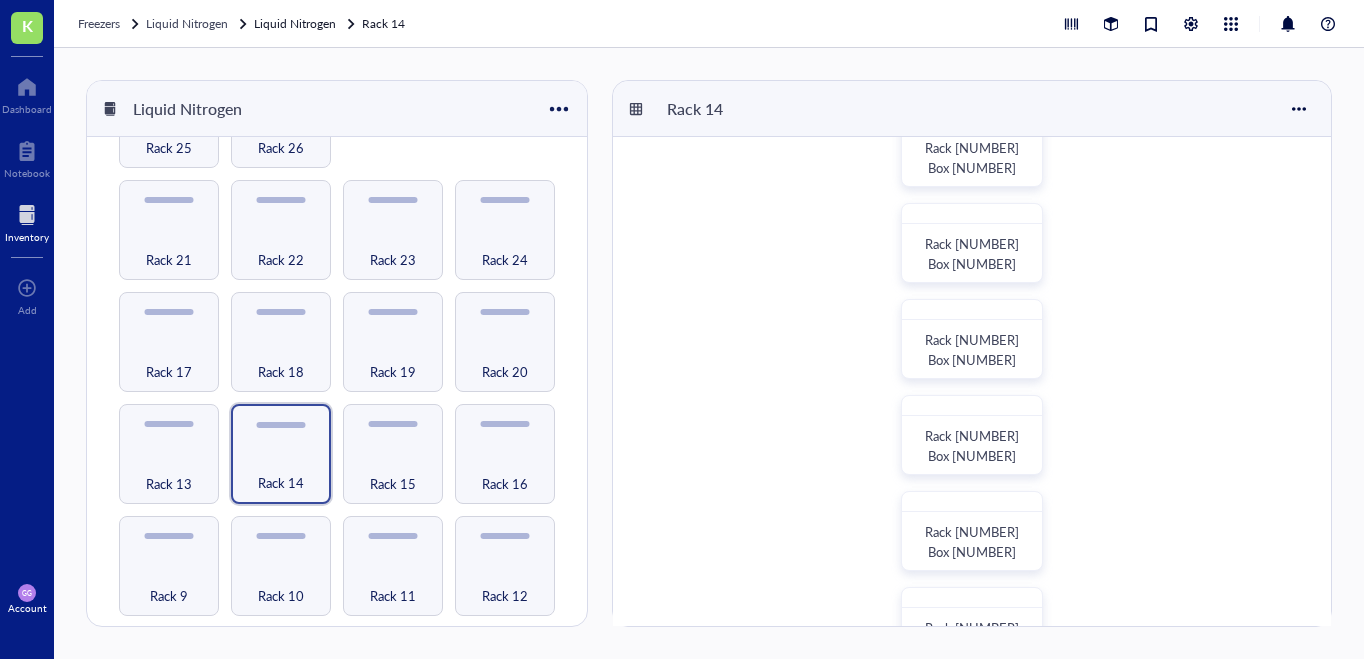 scroll, scrollTop: 887, scrollLeft: 0, axis: vertical 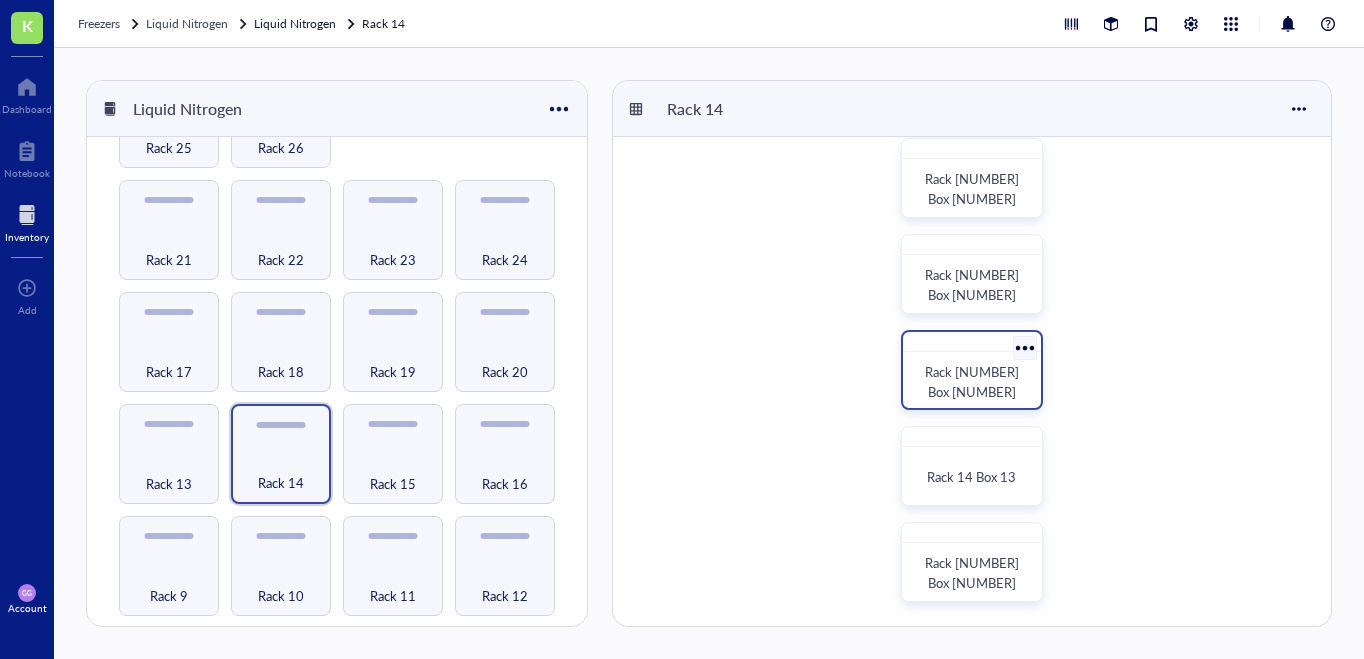 click at bounding box center (972, 342) 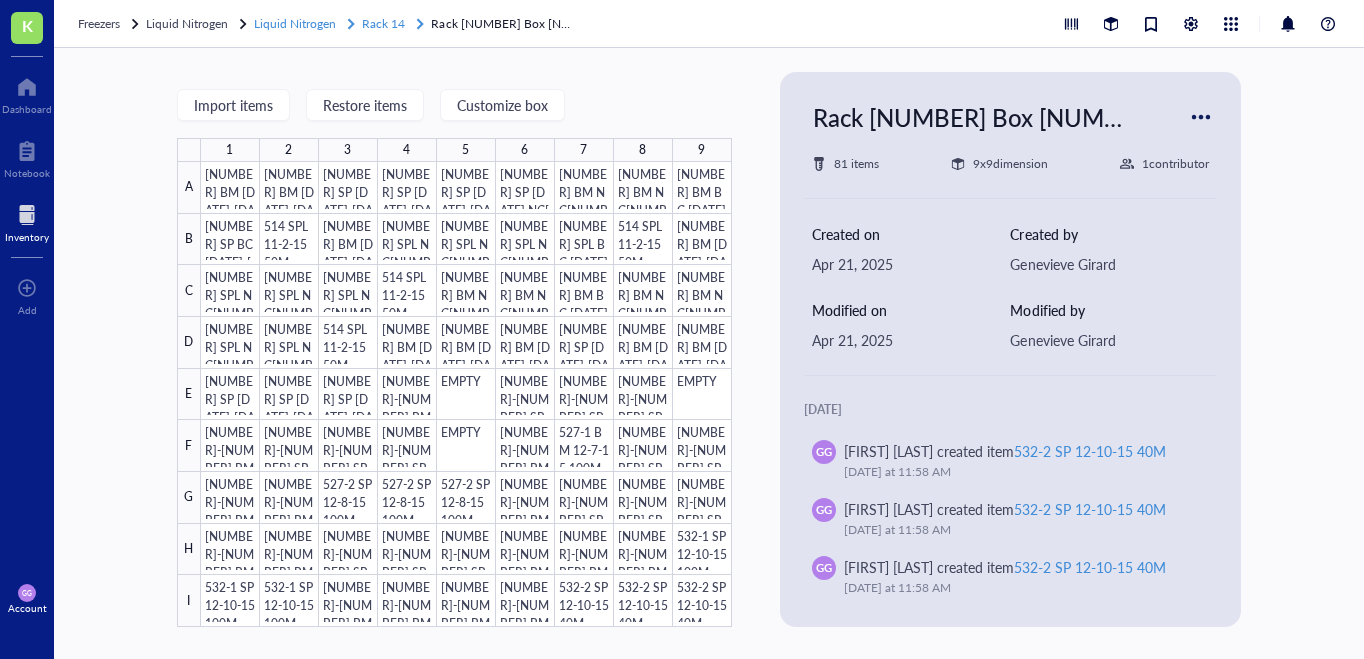 click on "Rack 14" at bounding box center (383, 23) 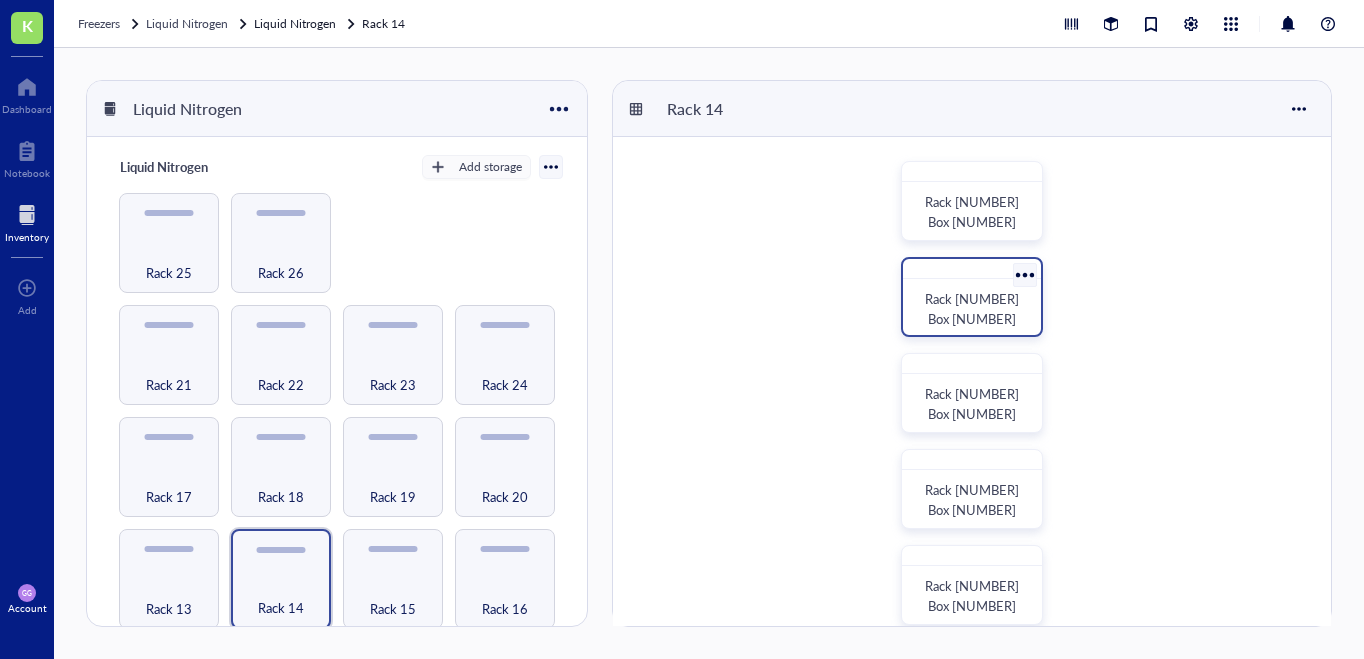click on "Rack [NUMBER] Box [NUMBER]" at bounding box center (972, 309) 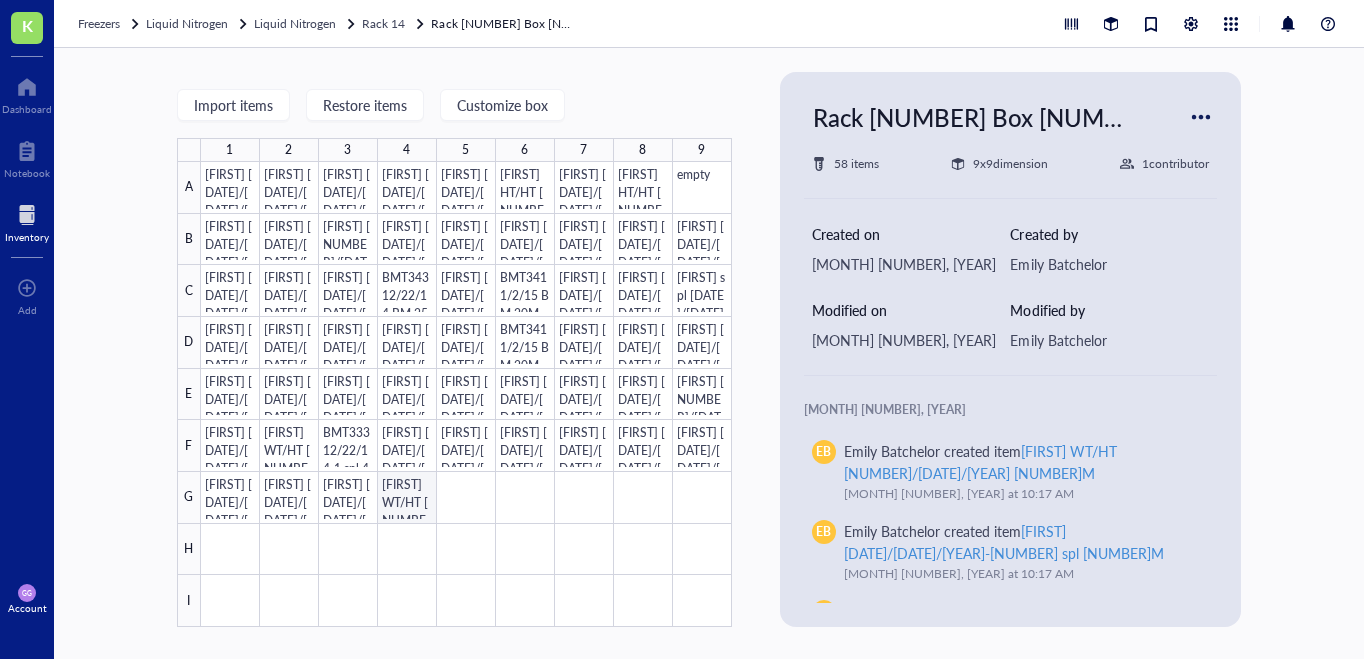 click at bounding box center [466, 394] 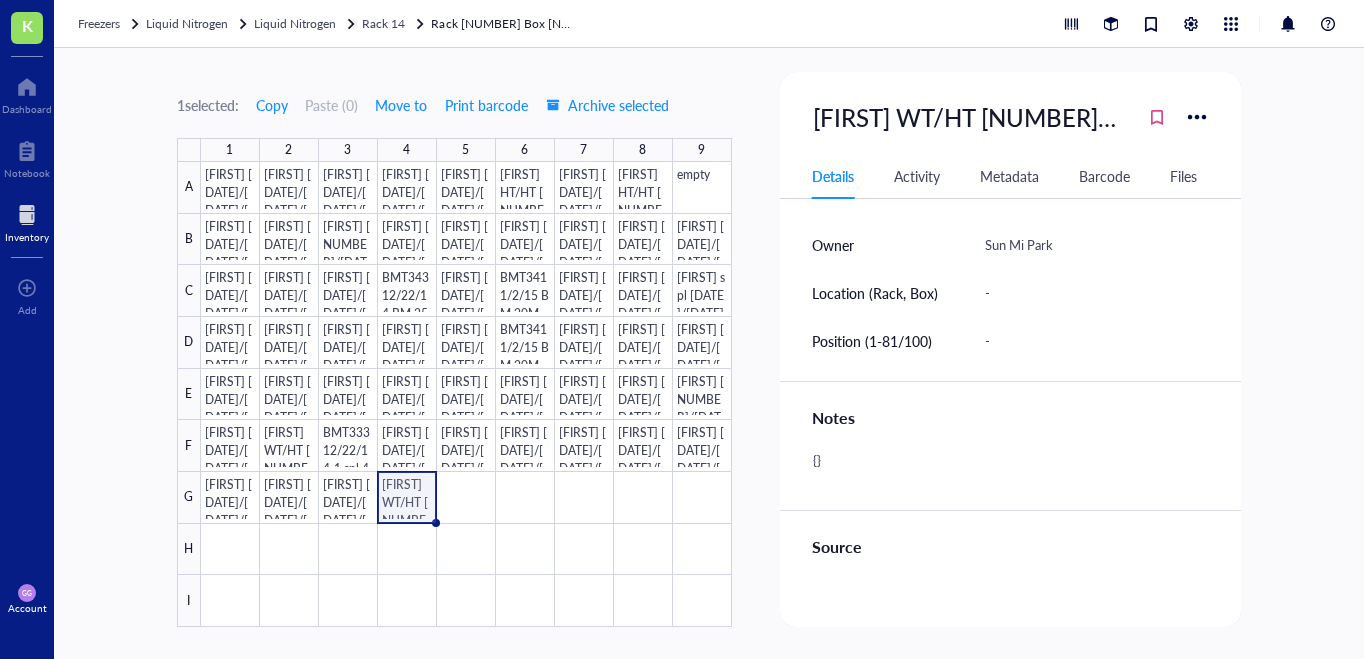 scroll, scrollTop: 501, scrollLeft: 0, axis: vertical 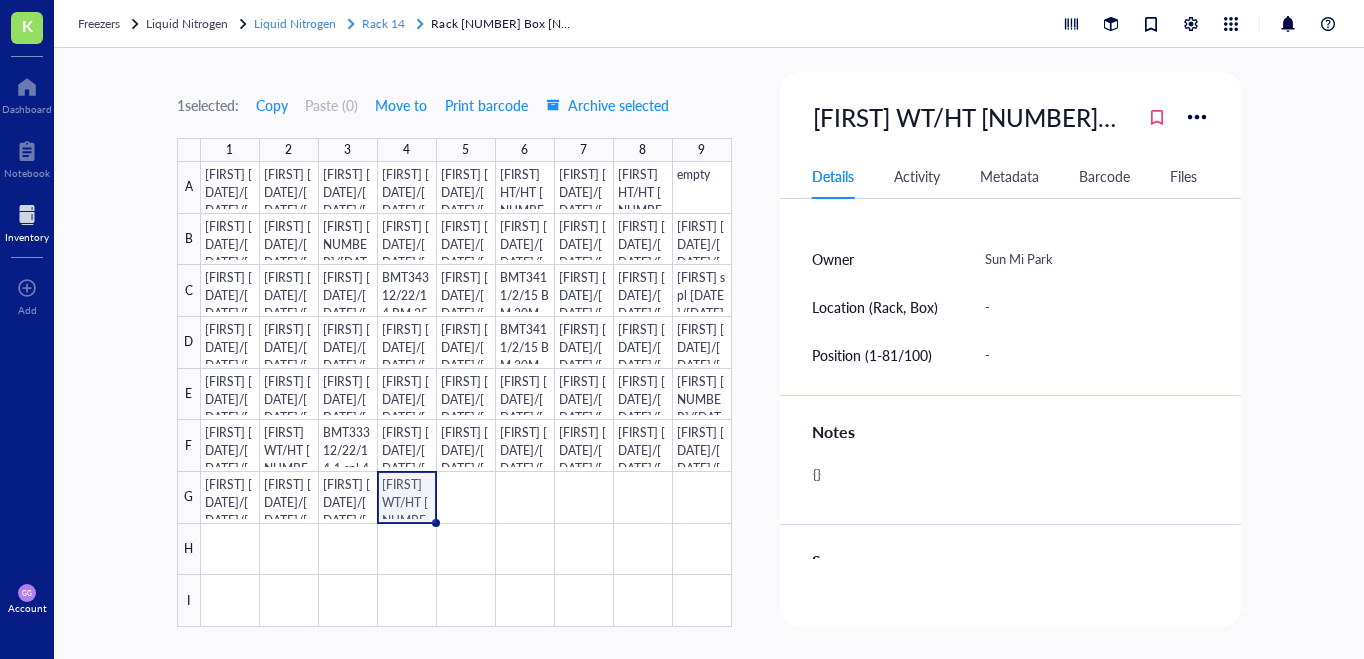 click on "Rack 14" at bounding box center [383, 23] 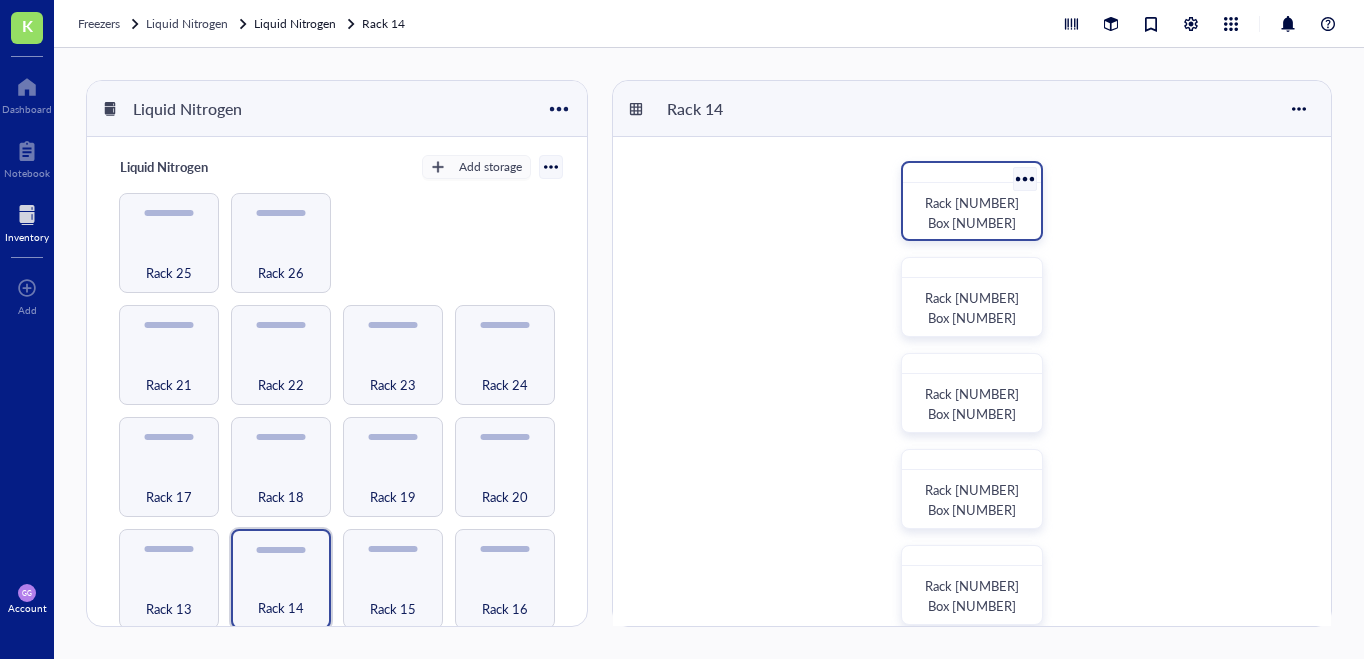 click on "Rack [NUMBER] Box [NUMBER]" at bounding box center [972, 201] 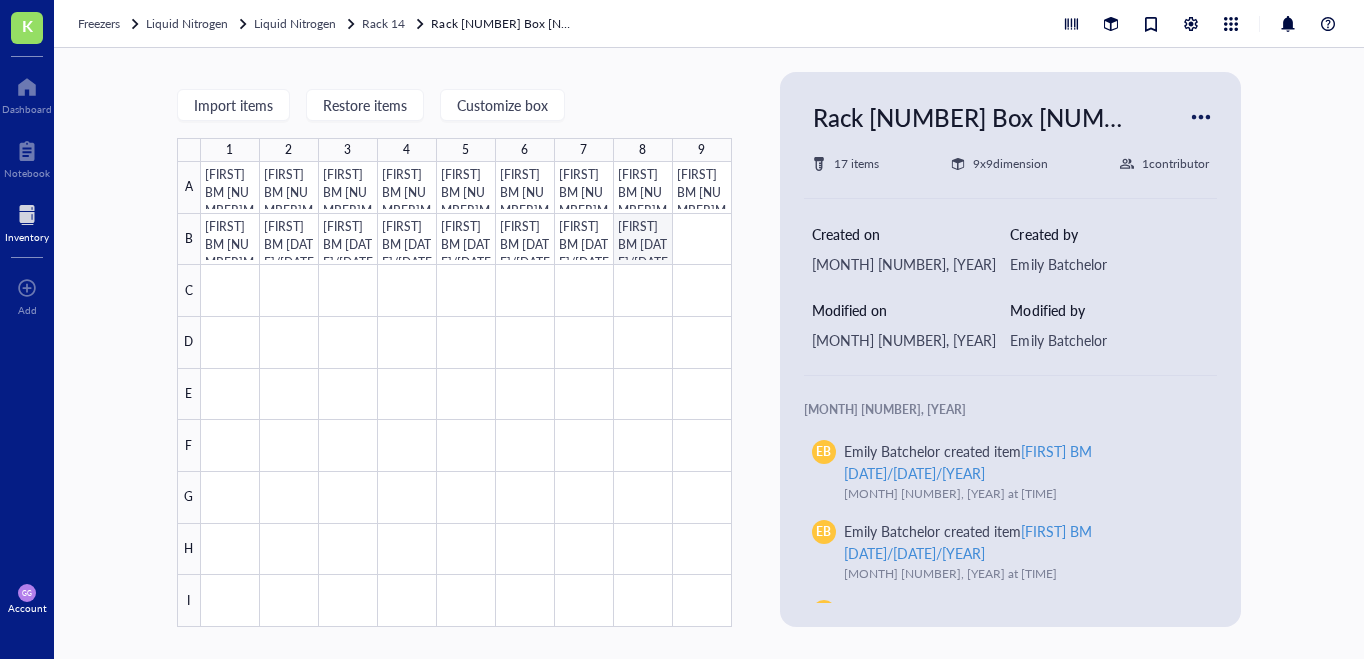click at bounding box center (466, 394) 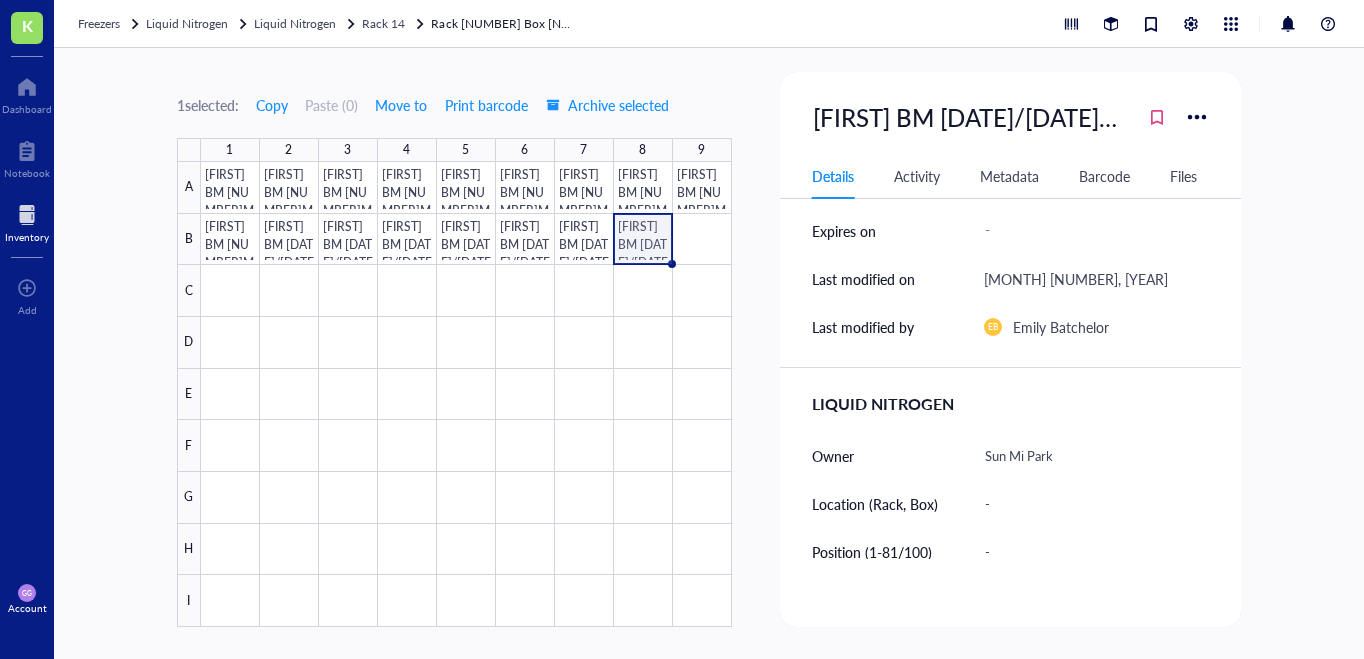 scroll, scrollTop: 273, scrollLeft: 0, axis: vertical 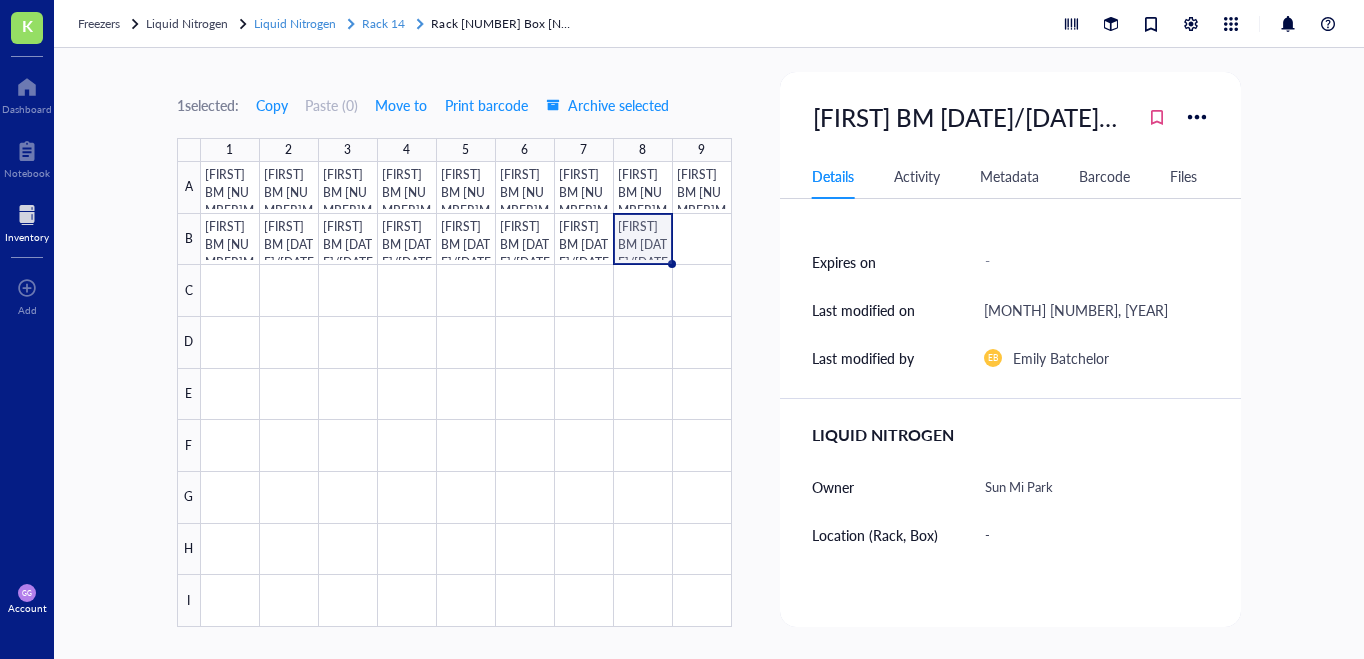 click on "Rack 14" at bounding box center [383, 23] 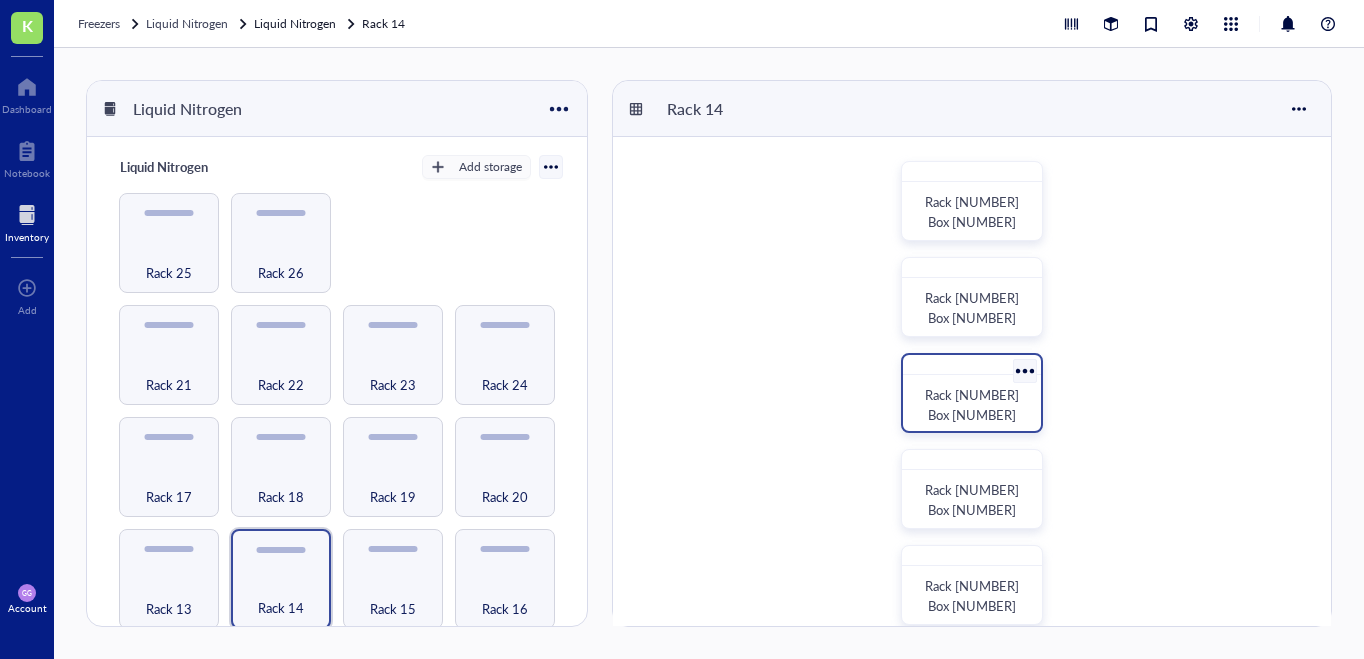 click on "Rack [NUMBER] Box [NUMBER]" at bounding box center (972, 405) 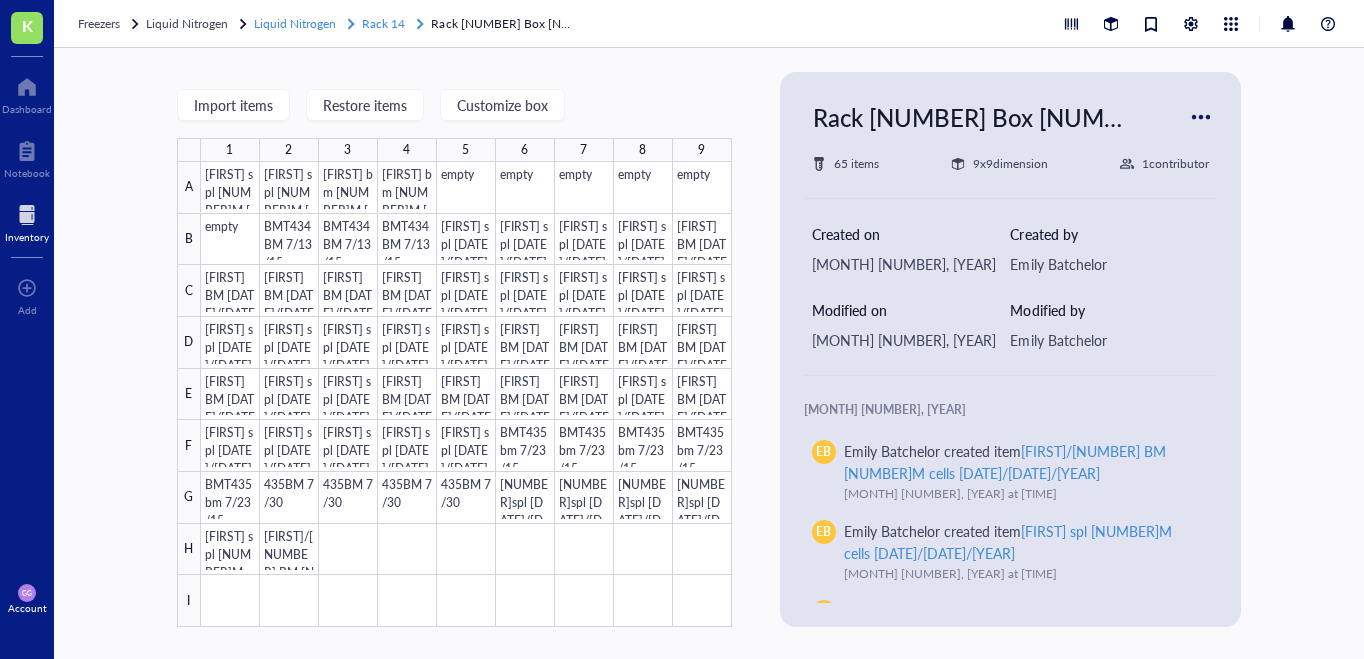 click on "Rack 14" at bounding box center [383, 23] 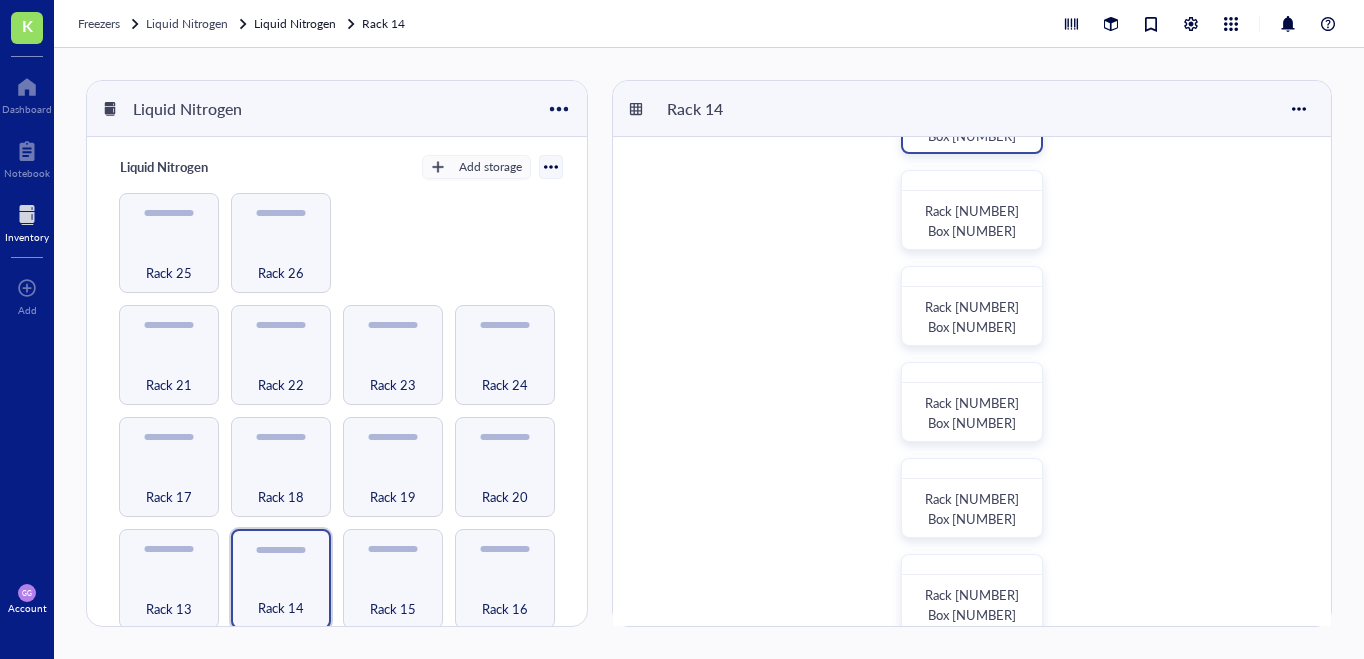 scroll, scrollTop: 299, scrollLeft: 0, axis: vertical 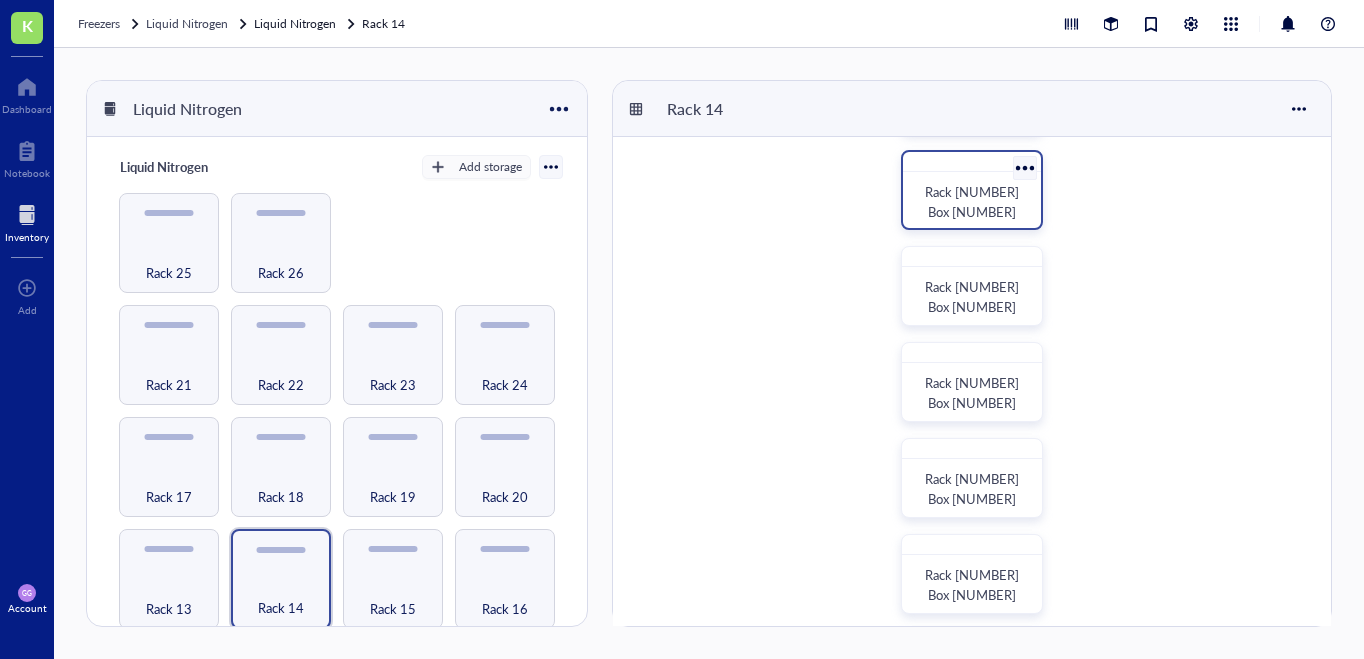 click on "Rack [NUMBER] Box [NUMBER]" at bounding box center (972, 202) 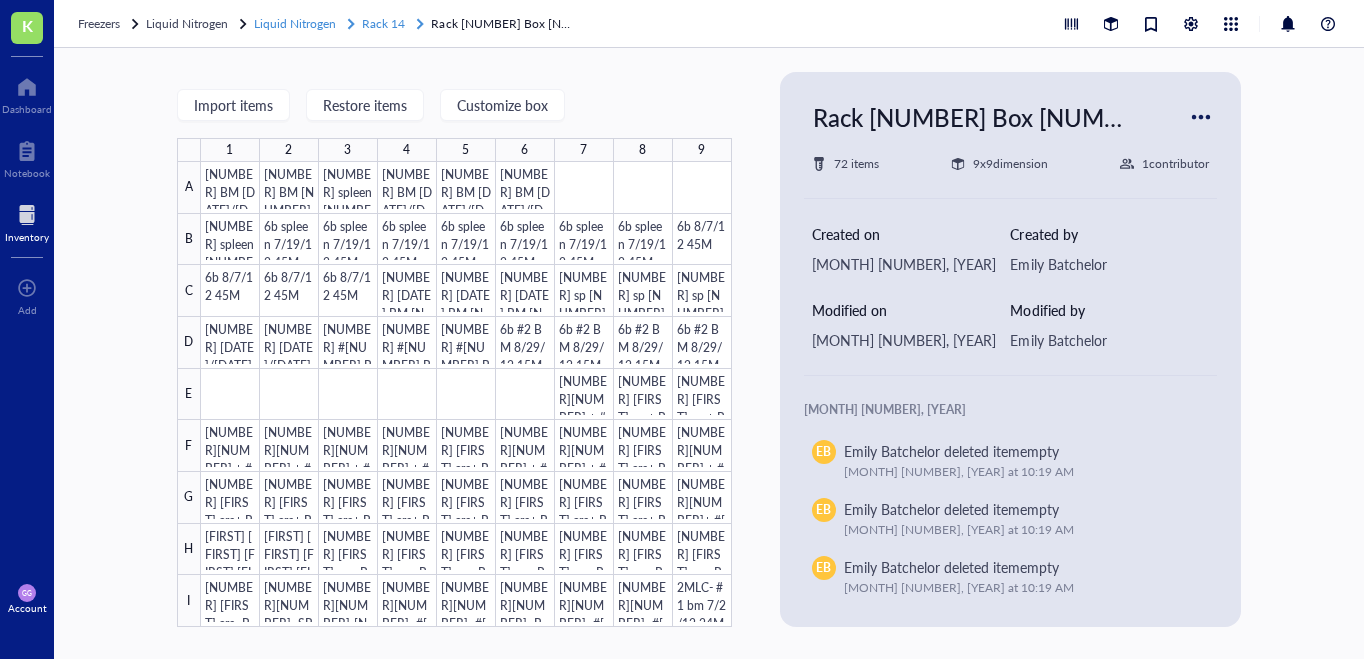 click on "Rack 14" at bounding box center (383, 23) 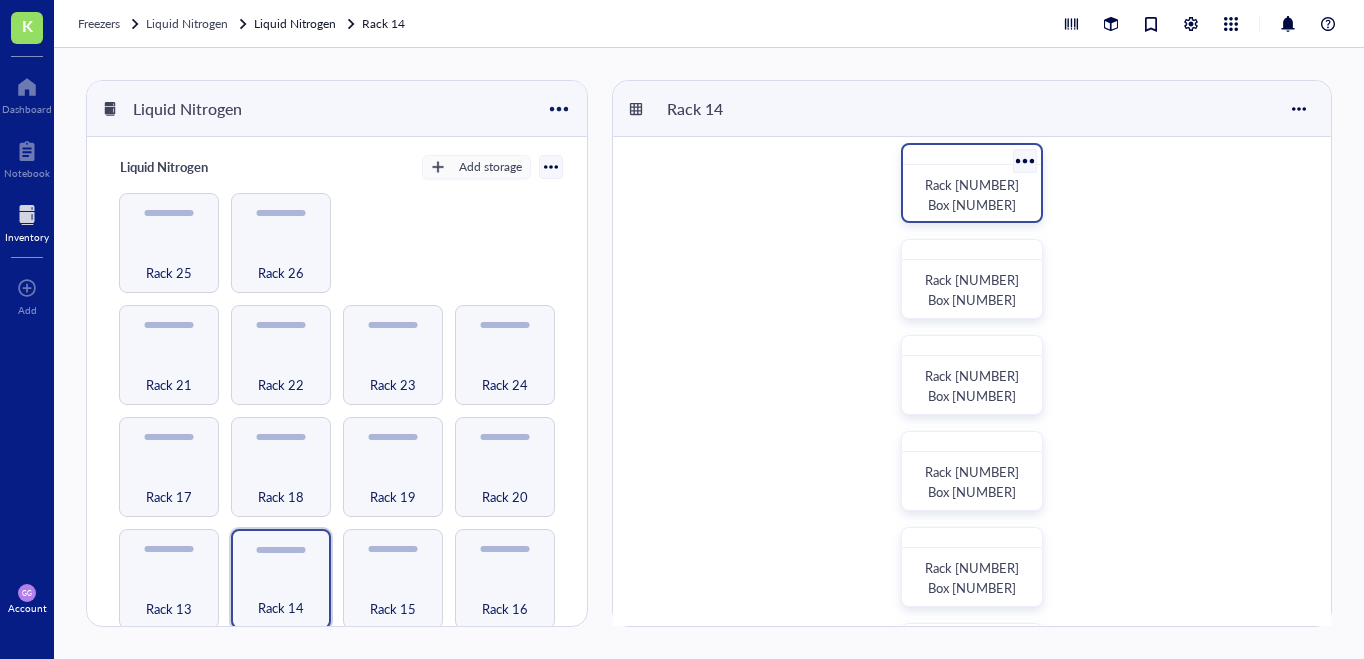 scroll, scrollTop: 398, scrollLeft: 0, axis: vertical 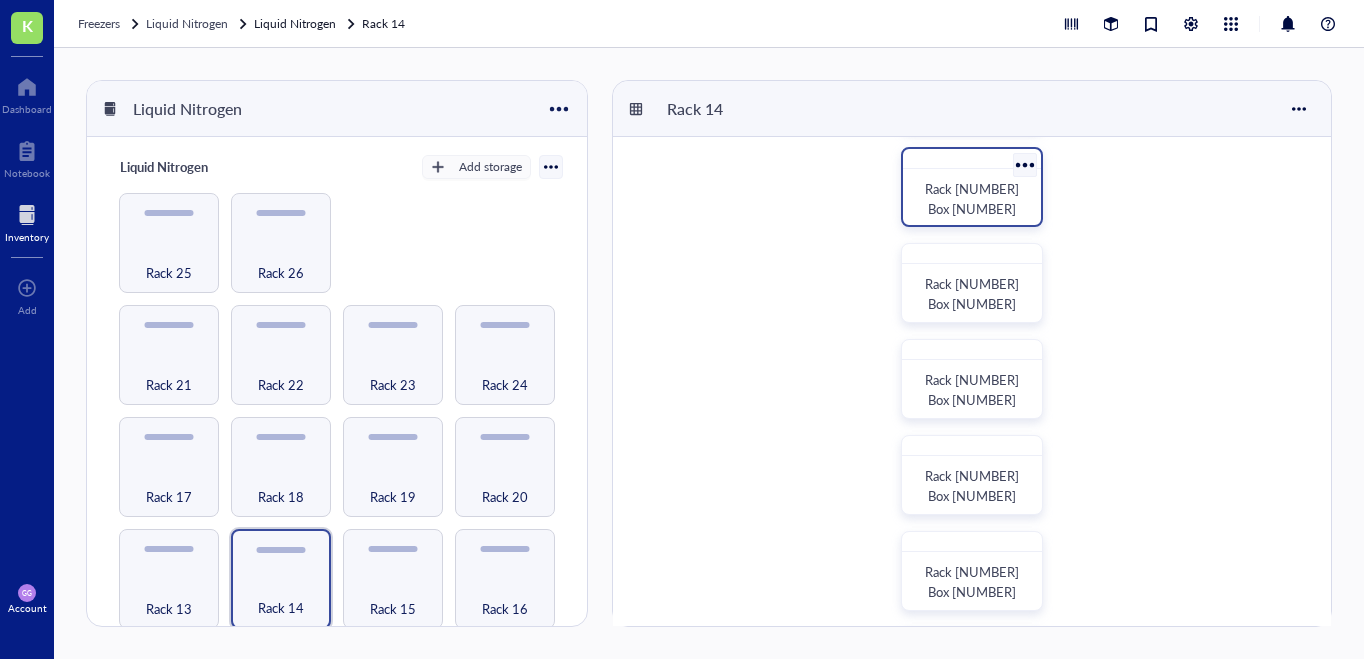click on "Rack [NUMBER] Box [NUMBER]" at bounding box center (972, 187) 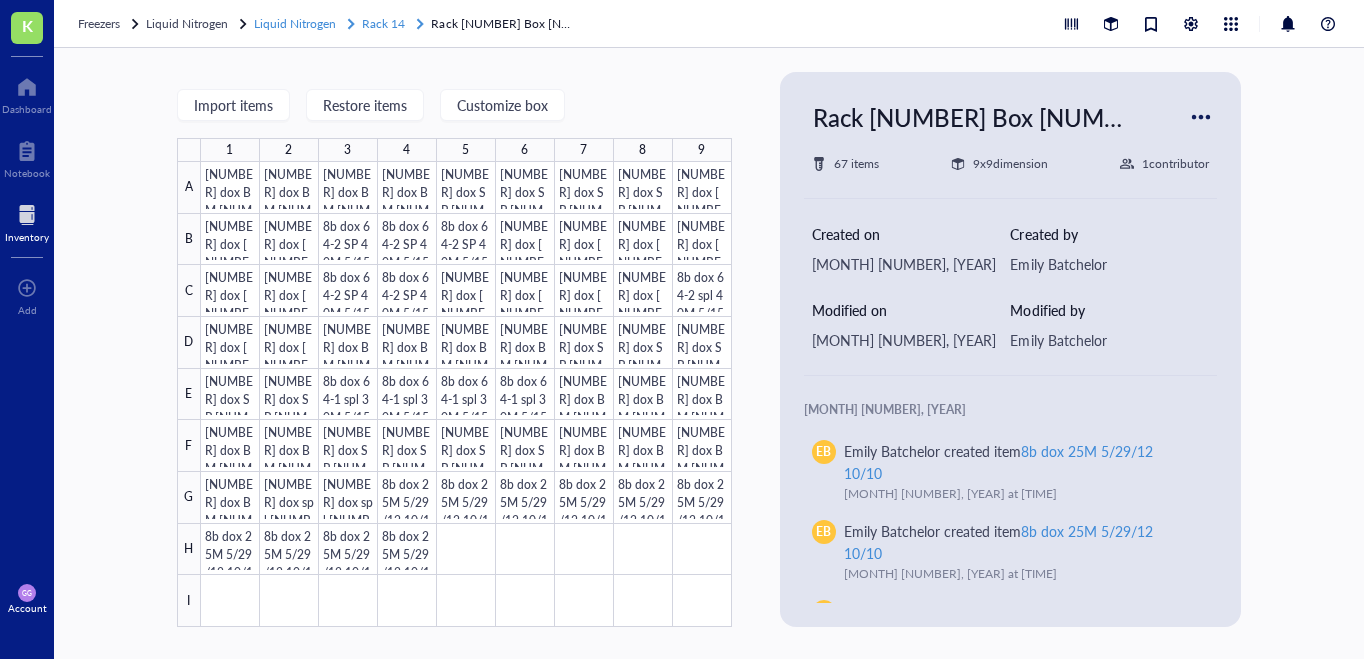 click on "Rack 14" at bounding box center (383, 23) 